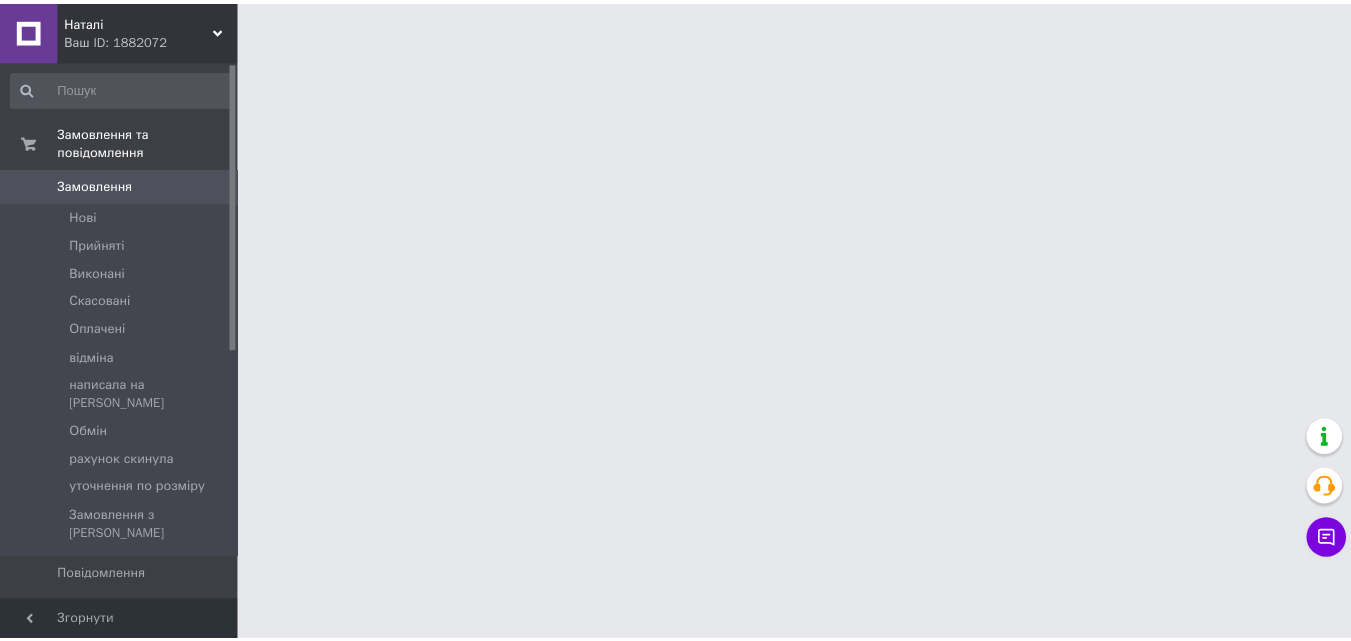 scroll, scrollTop: 542, scrollLeft: 0, axis: vertical 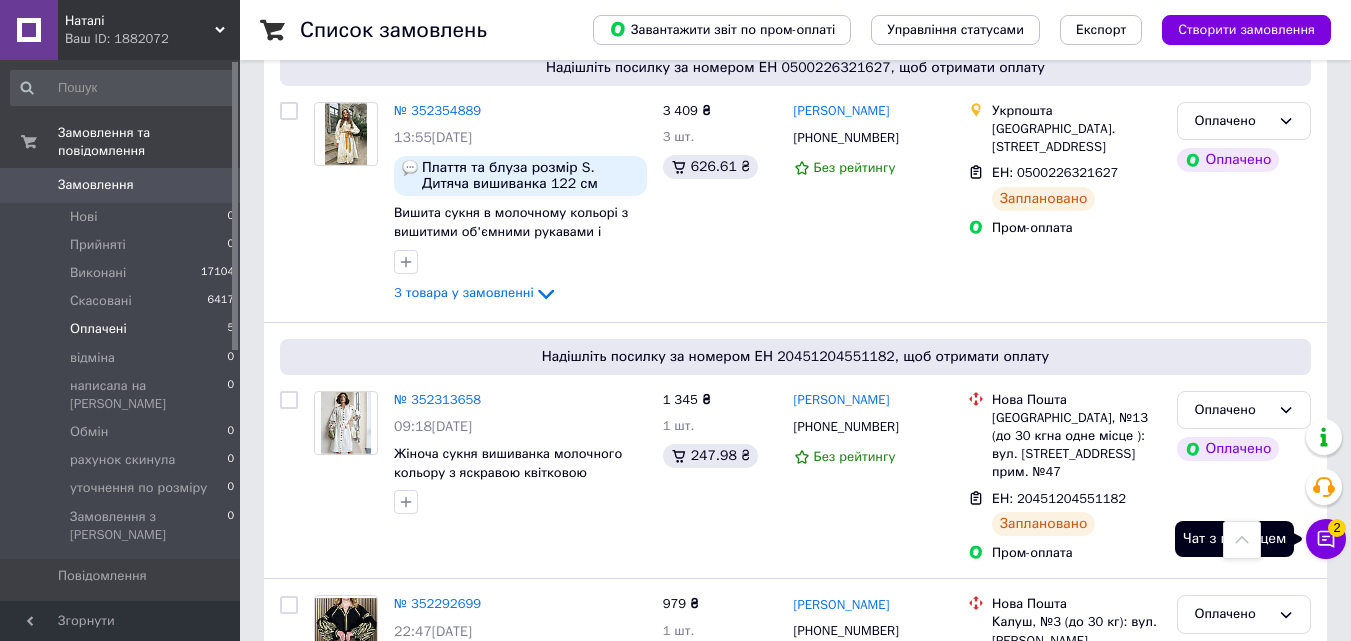 click on "Чат з покупцем 2" at bounding box center (1326, 539) 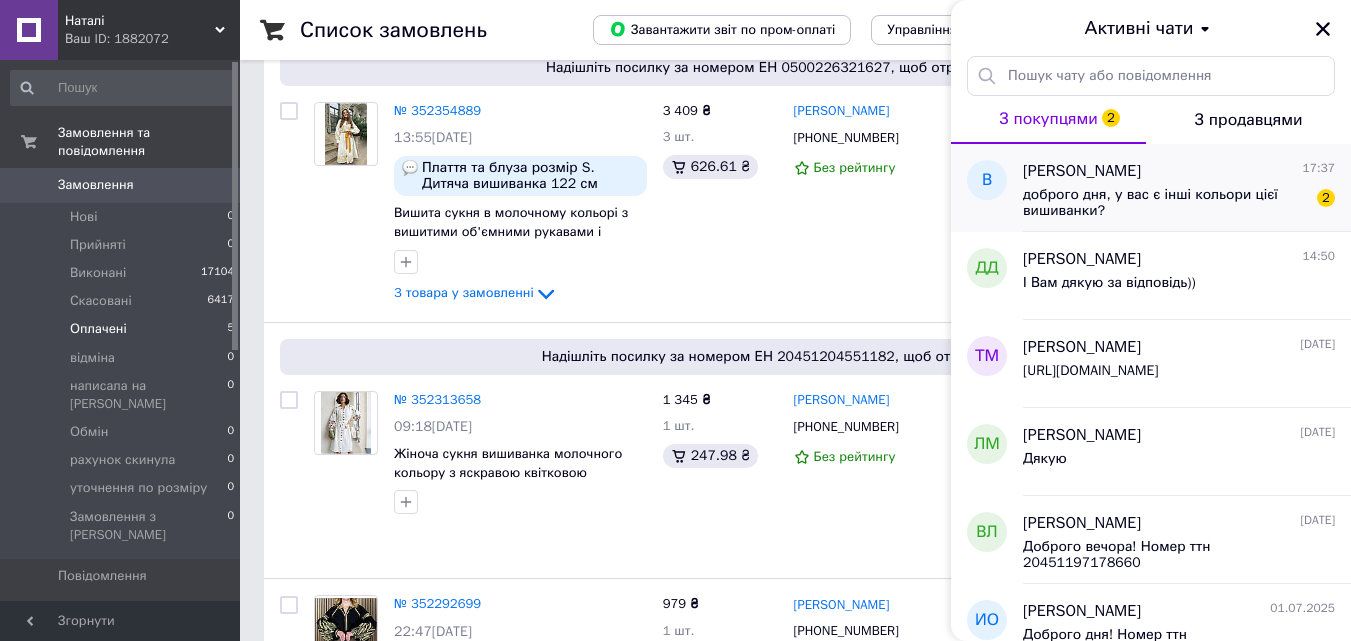 click on "доброго дня, у вас є інші кольори цієї вишиванки?" at bounding box center [1165, 203] 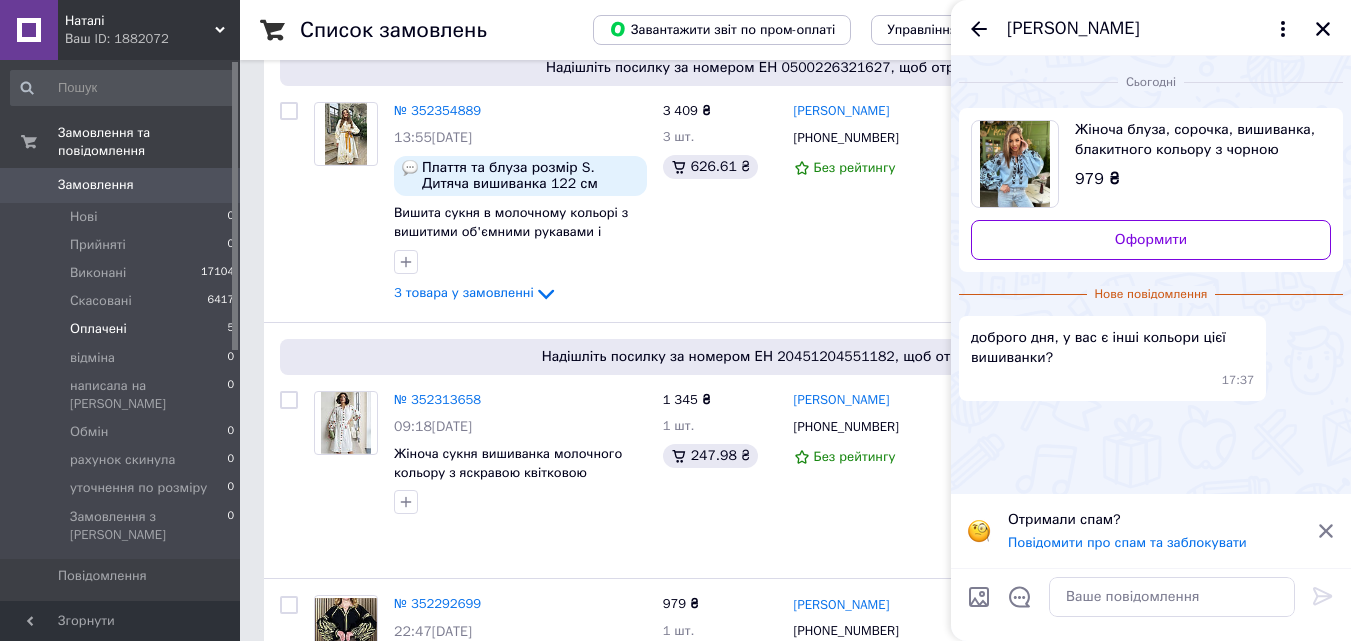 click 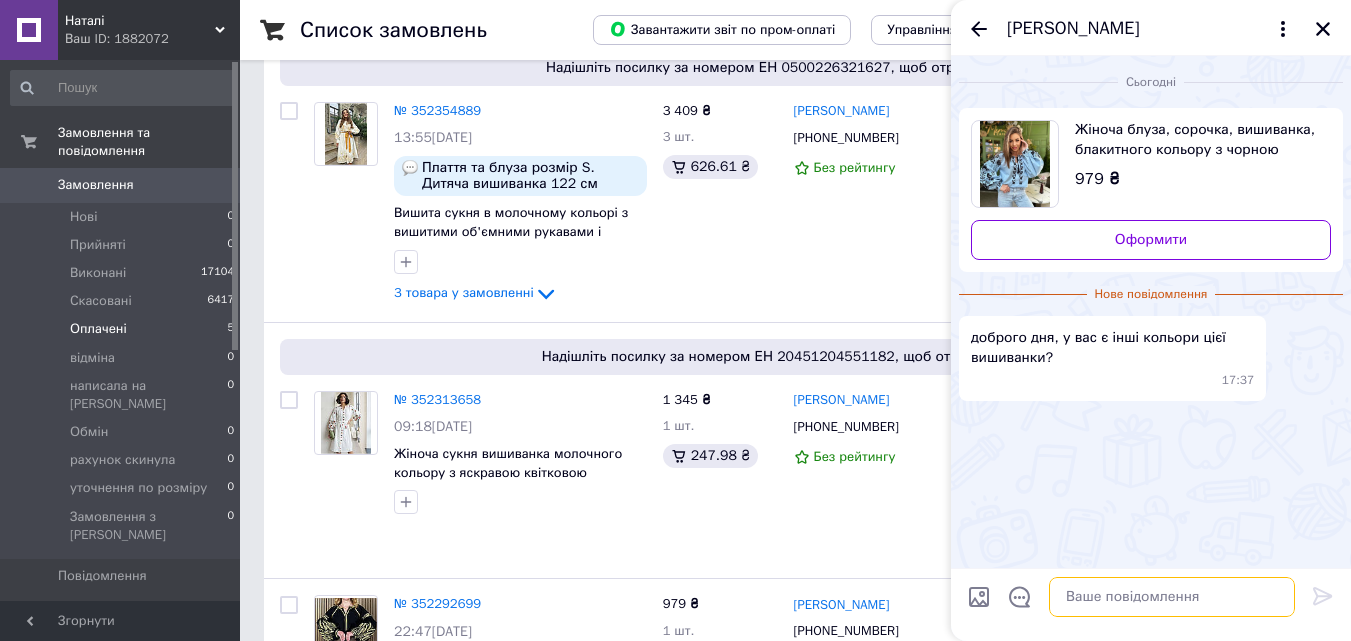 click at bounding box center [1172, 597] 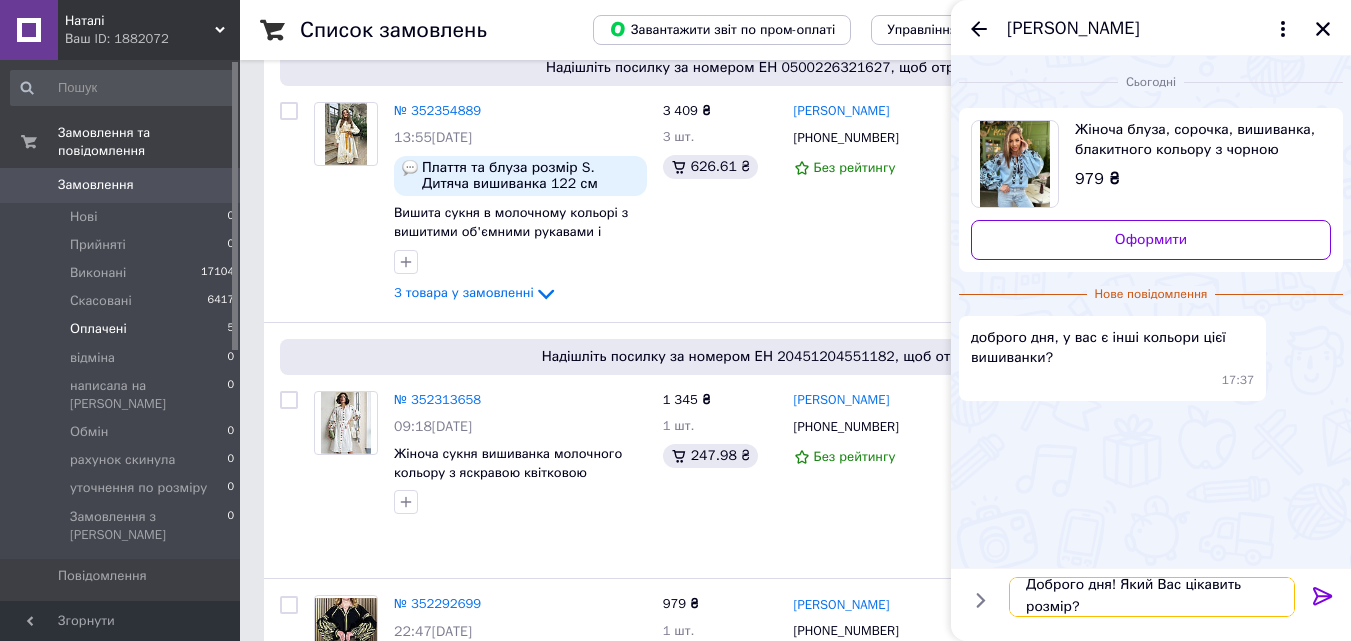 scroll, scrollTop: 2, scrollLeft: 0, axis: vertical 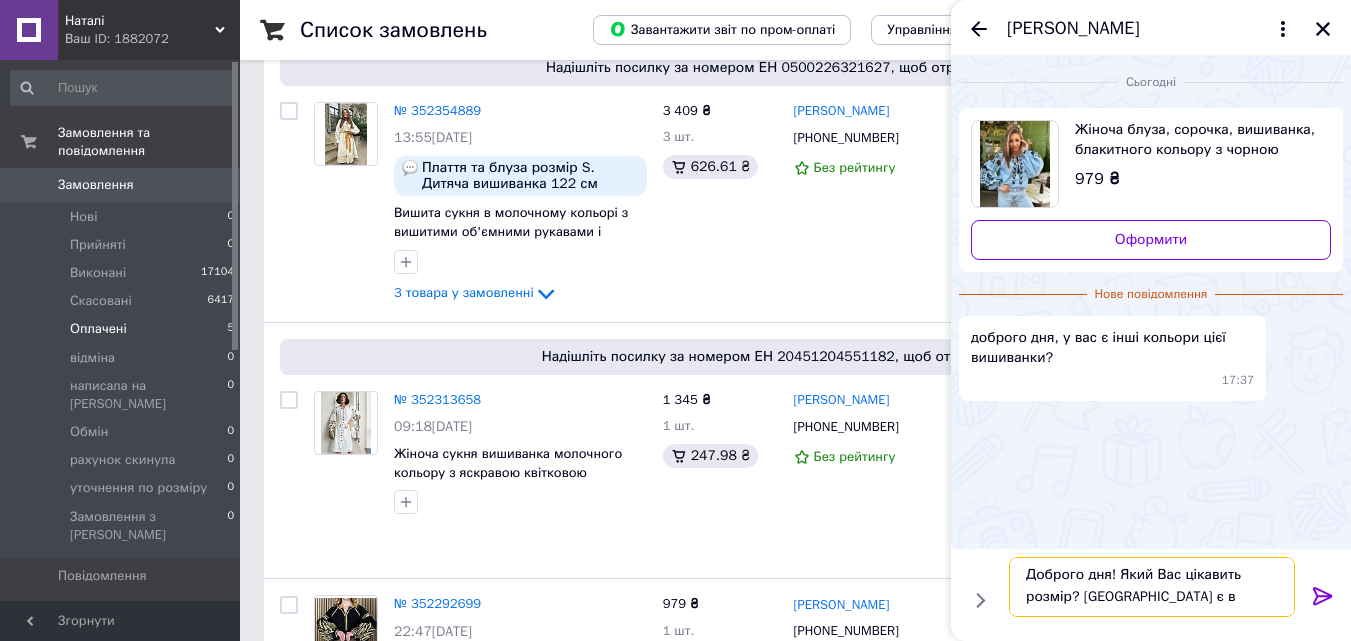 drag, startPoint x: 1082, startPoint y: 597, endPoint x: 1176, endPoint y: 611, distance: 95.036835 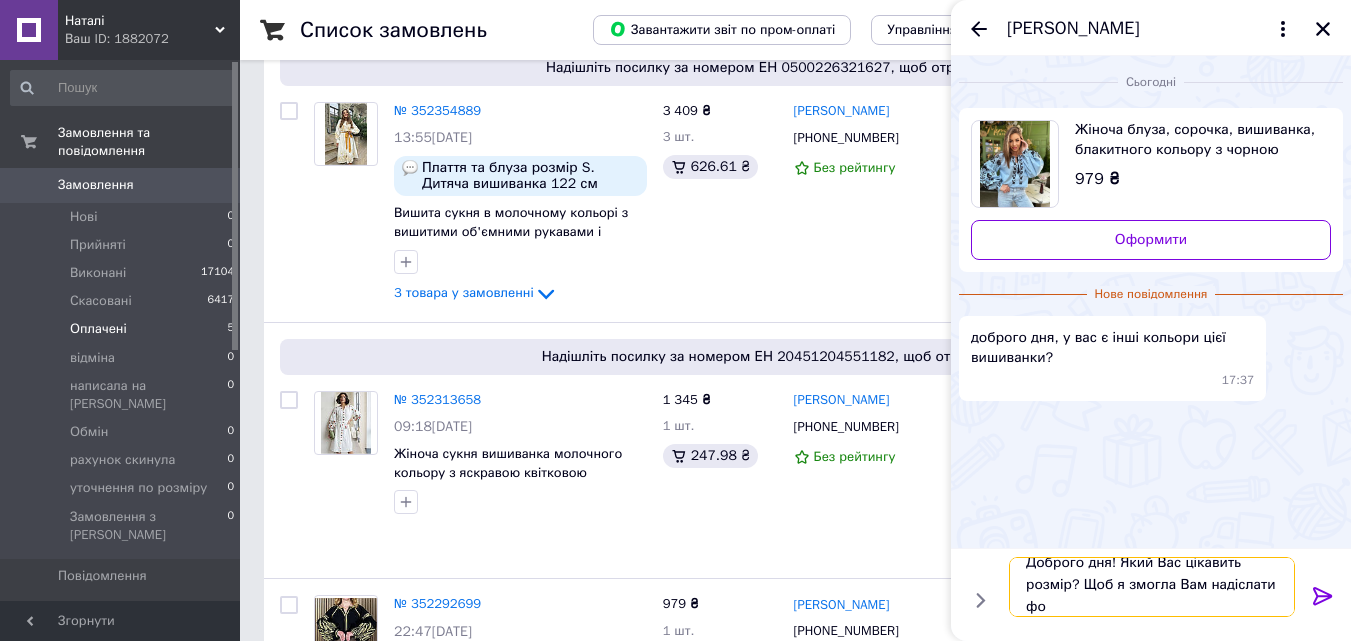 scroll, scrollTop: 2, scrollLeft: 0, axis: vertical 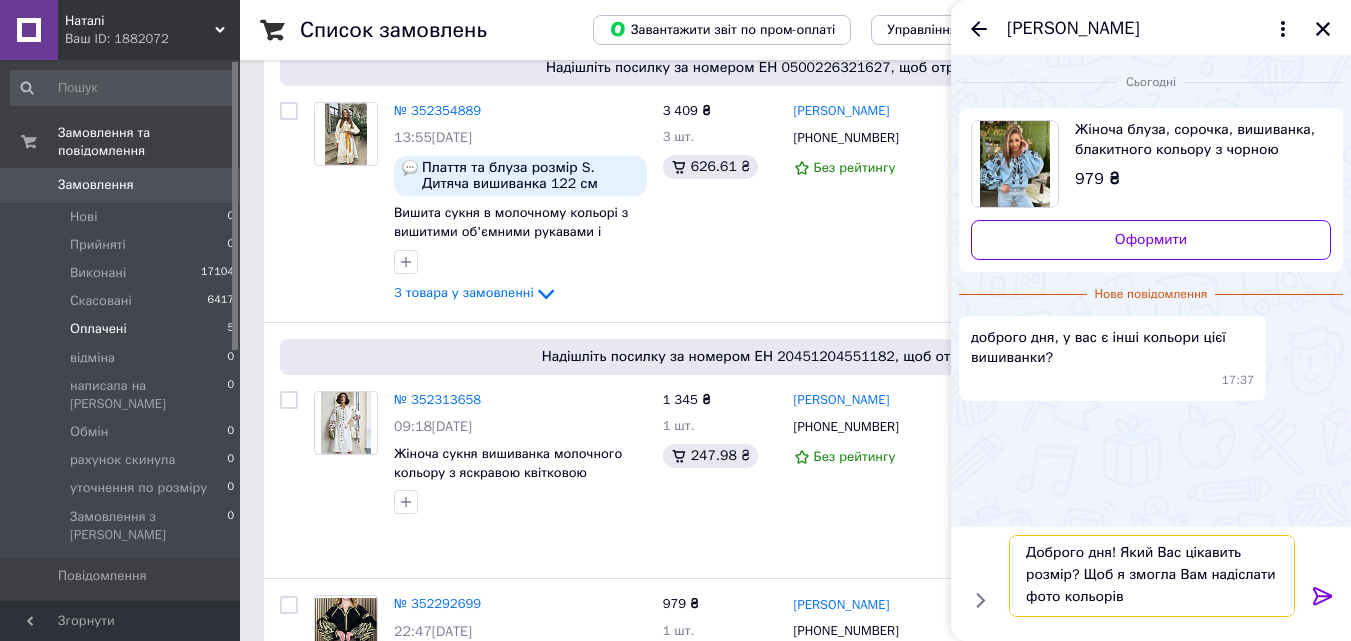 type on "Доброго дня! Який Вас цікавить розмір? Щоб я змогла Вам надіслати фото кольорів." 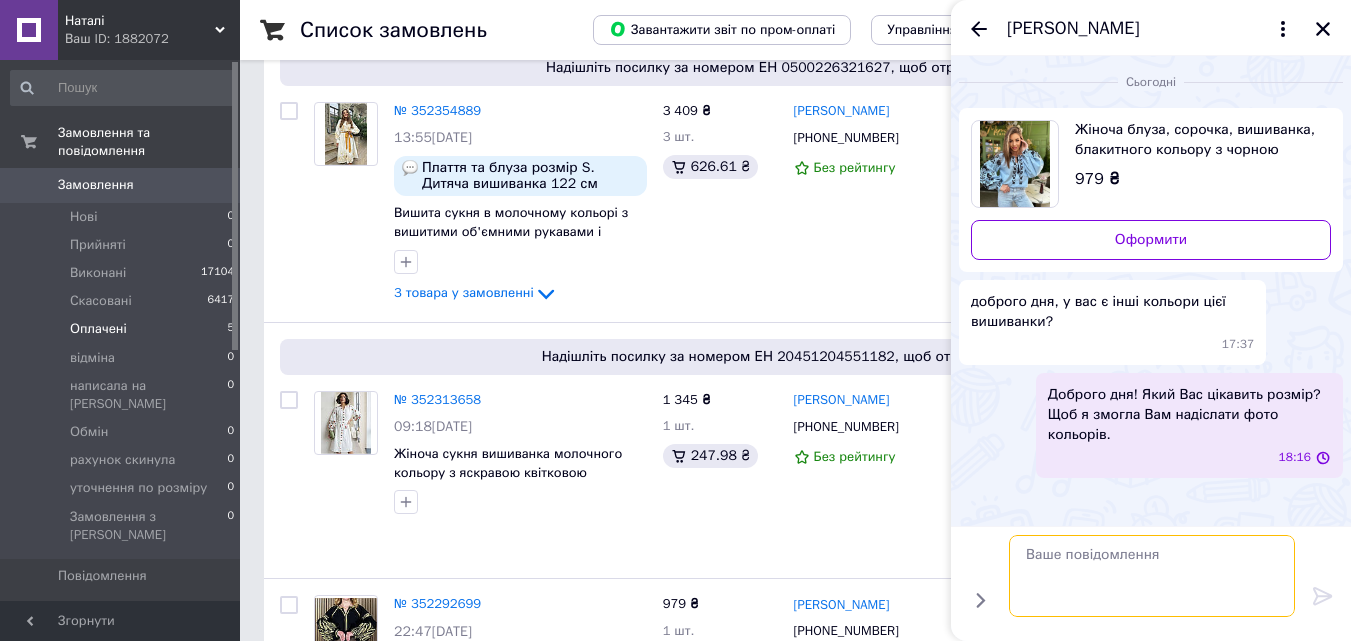 scroll, scrollTop: 0, scrollLeft: 0, axis: both 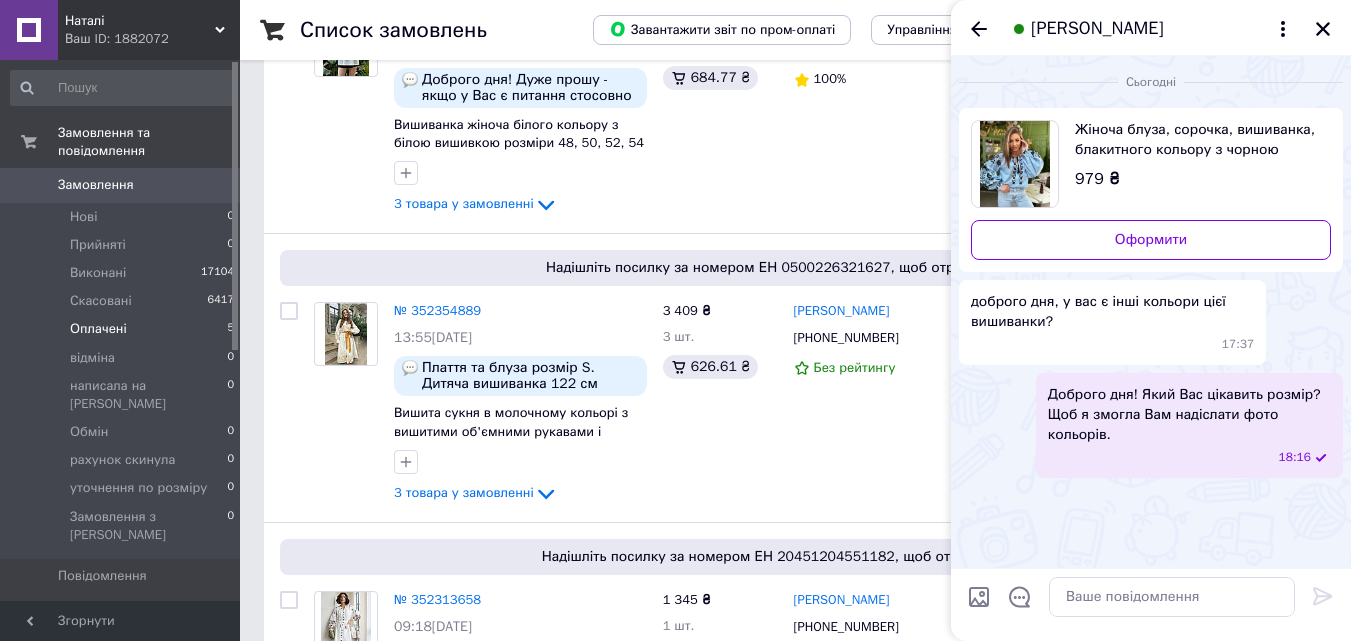 drag, startPoint x: 1133, startPoint y: 447, endPoint x: 1189, endPoint y: 418, distance: 63.06346 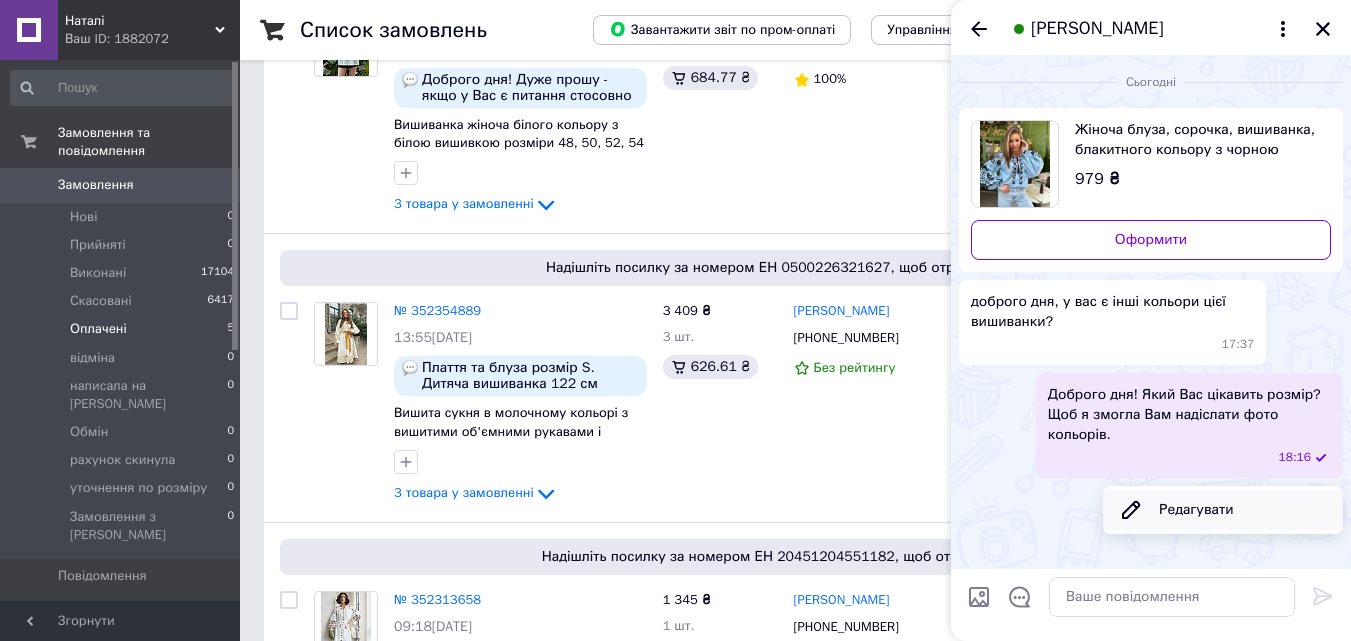 click on "Редагувати" at bounding box center (1223, 510) 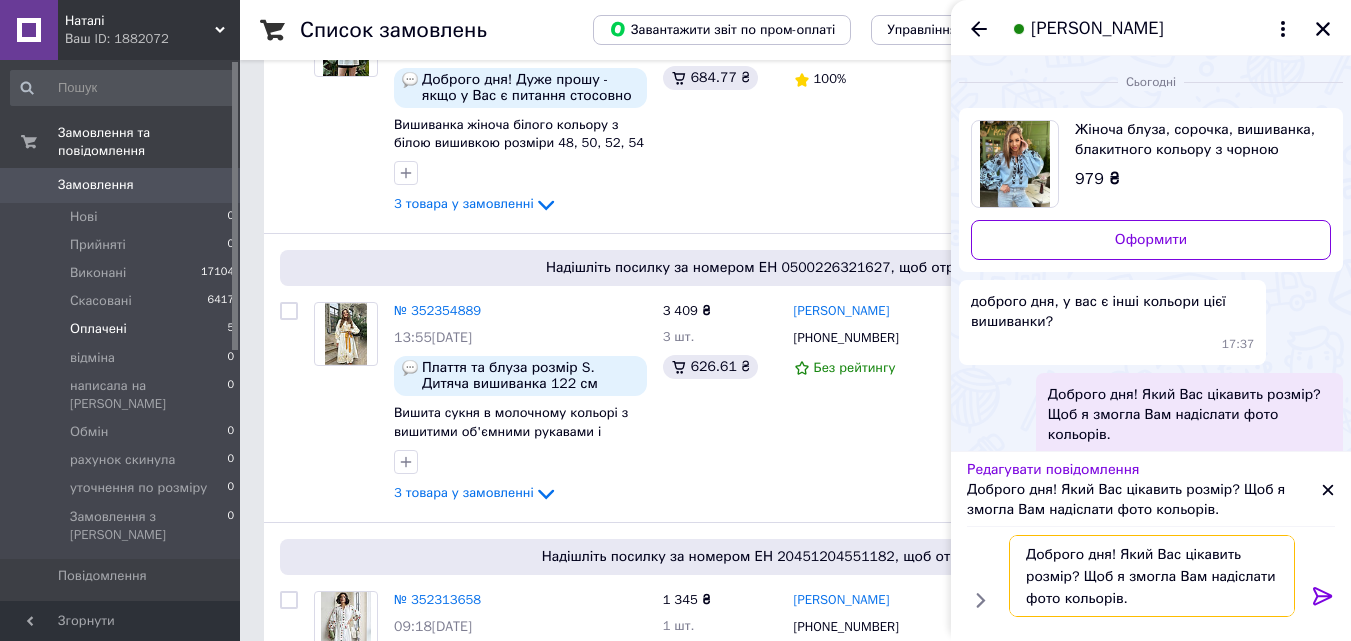 drag, startPoint x: 1124, startPoint y: 577, endPoint x: 1267, endPoint y: 587, distance: 143.34923 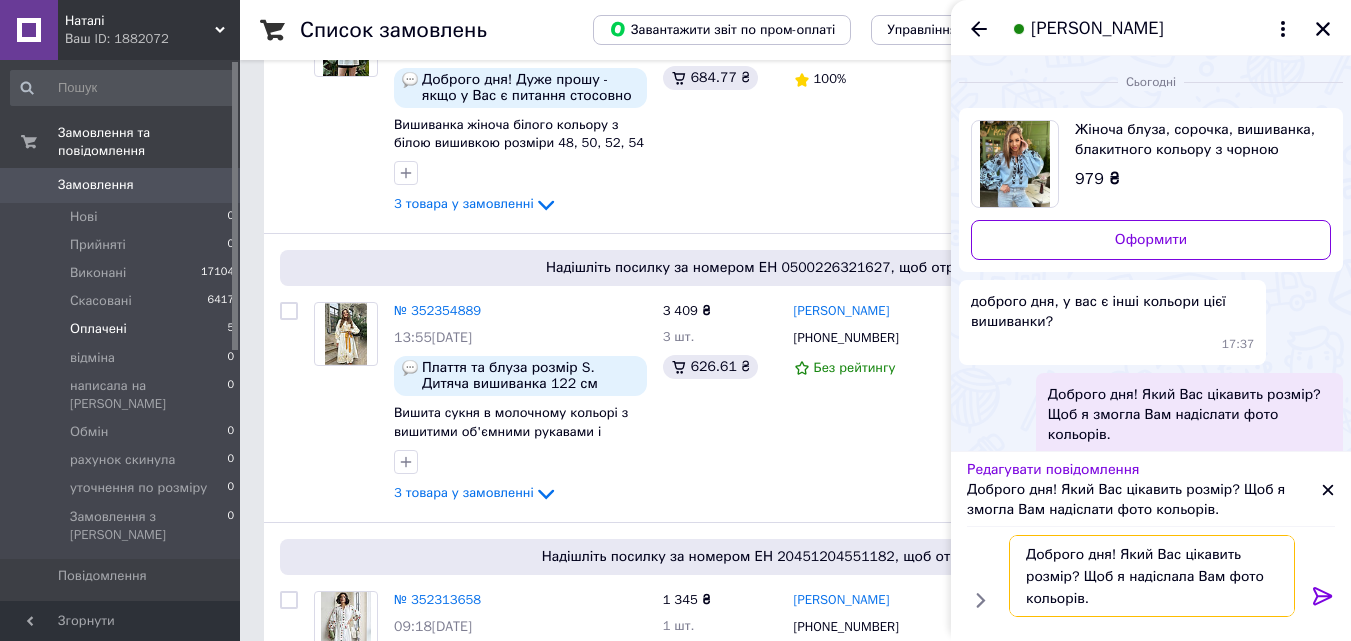 scroll, scrollTop: 2, scrollLeft: 0, axis: vertical 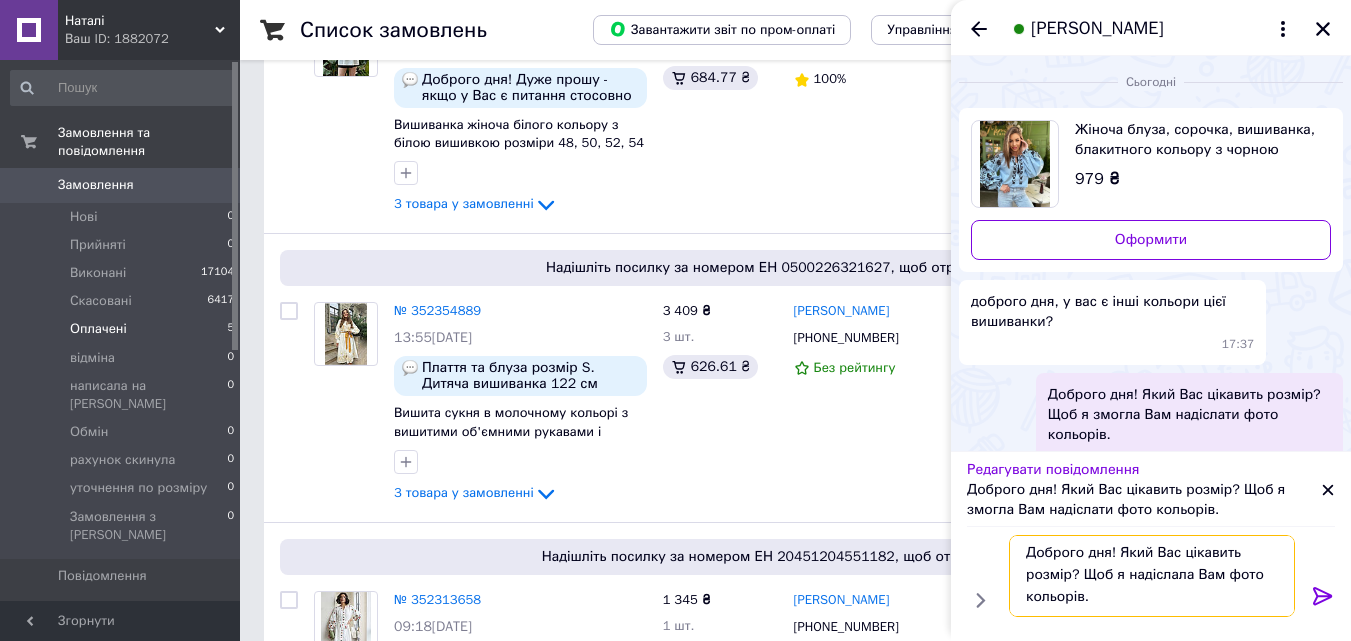 drag, startPoint x: 1023, startPoint y: 598, endPoint x: 1096, endPoint y: 598, distance: 73 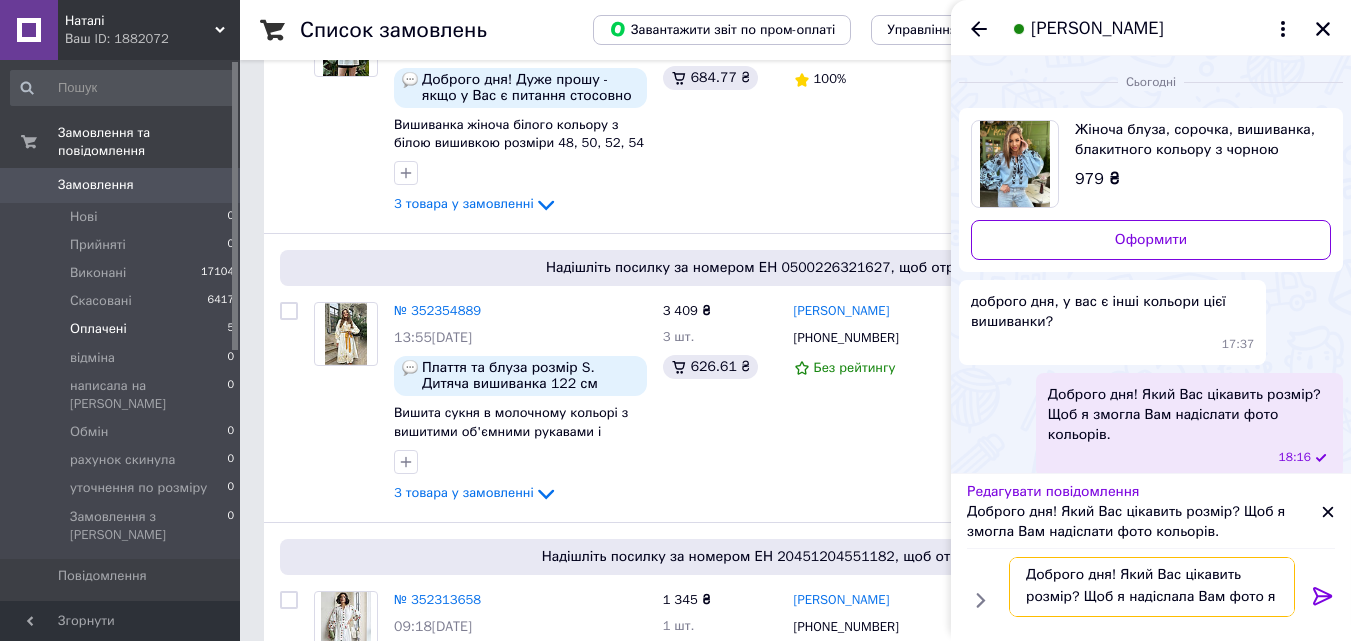 scroll, scrollTop: 0, scrollLeft: 0, axis: both 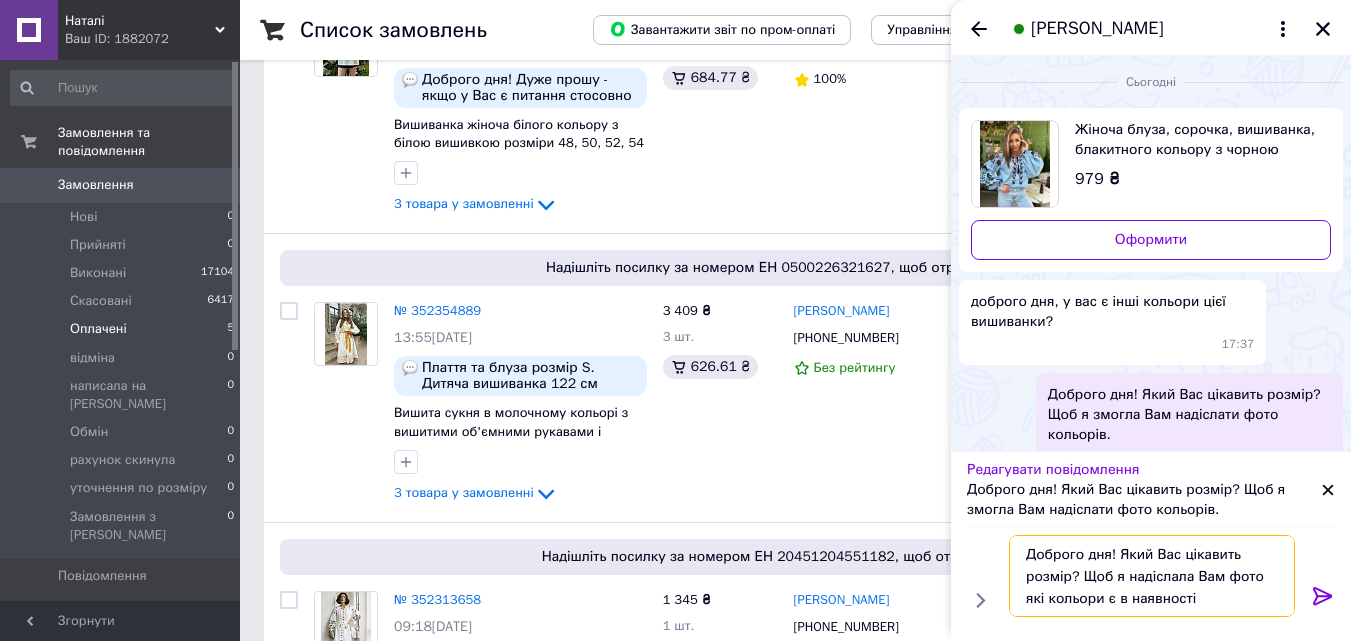 type on "Доброго дня! Який Вас цікавить розмір? Щоб я надіслала Вам фото які кольори є в наявності." 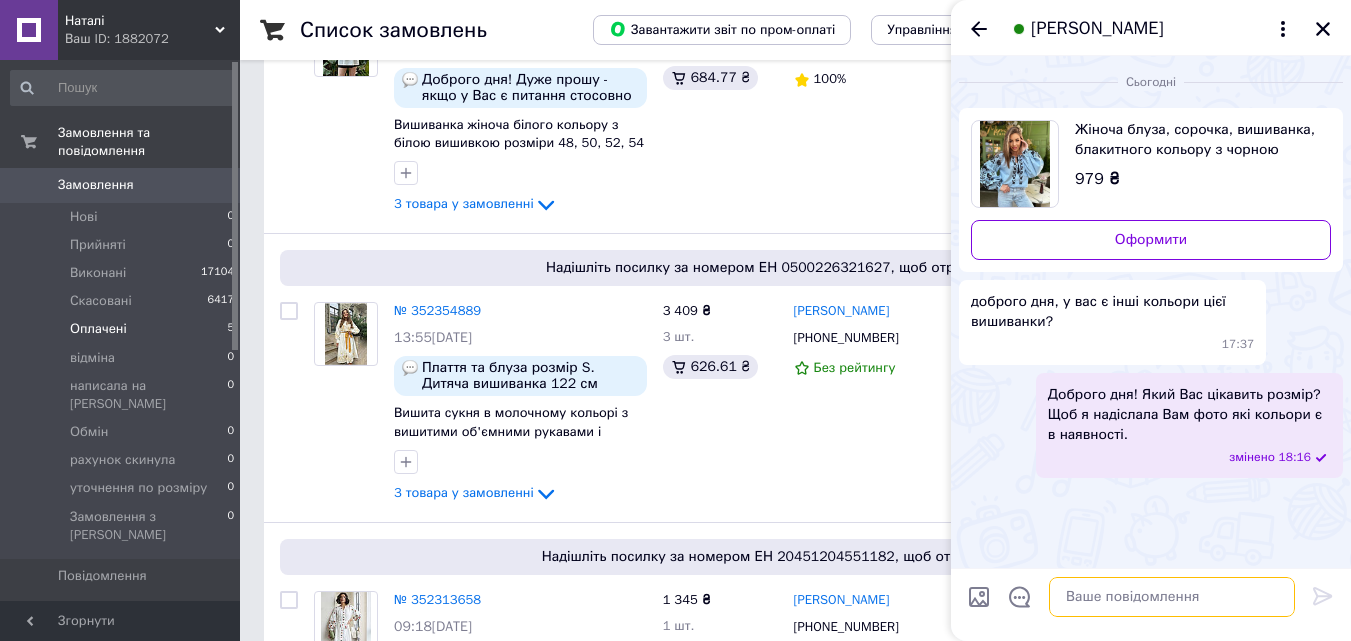 paste on "Довжина переду виробу: S - 59 см; M - 61 см; L - 63 см
Довжина рукава від горловини: S - 66 см; M - 67 см; L - 68 см
Довжина рукава по внутрішньому шву: S - 44 см; M - 45 см; L - 46 см
Ширина під проймами: S - 52 см; M - 54 см; L - 56 см
Розміри: S, M, L Детальніше: [URL][DOMAIN_NAME]" 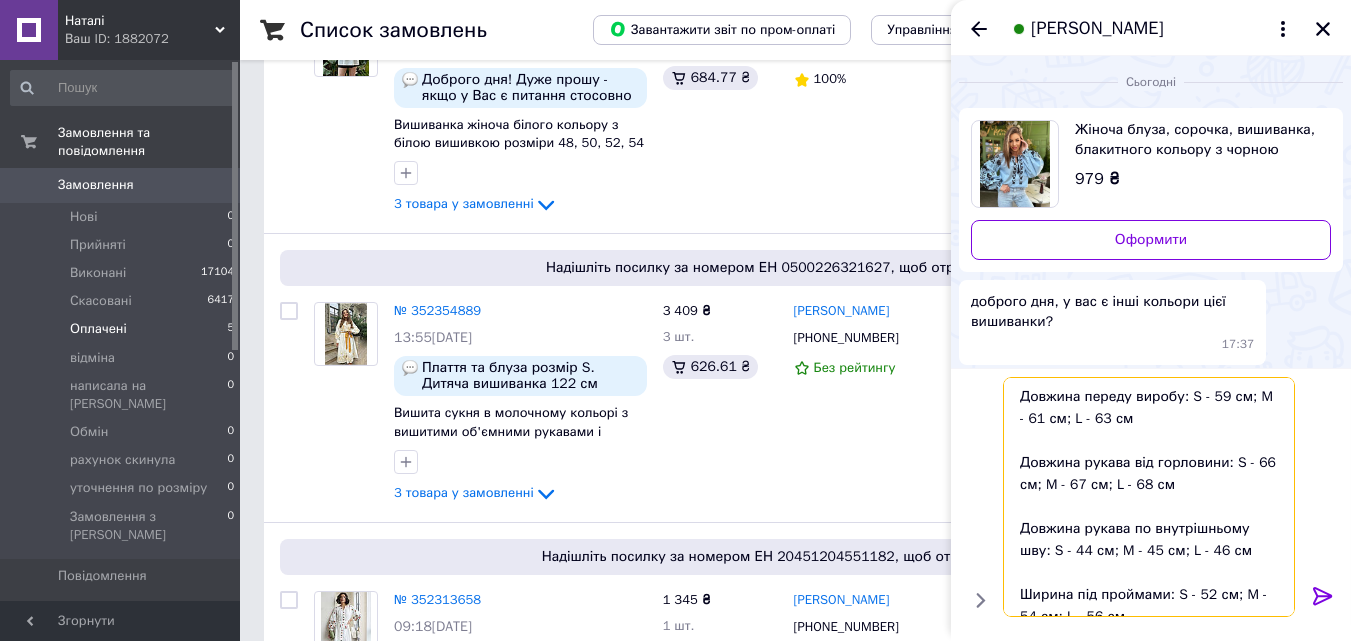 scroll, scrollTop: 108, scrollLeft: 0, axis: vertical 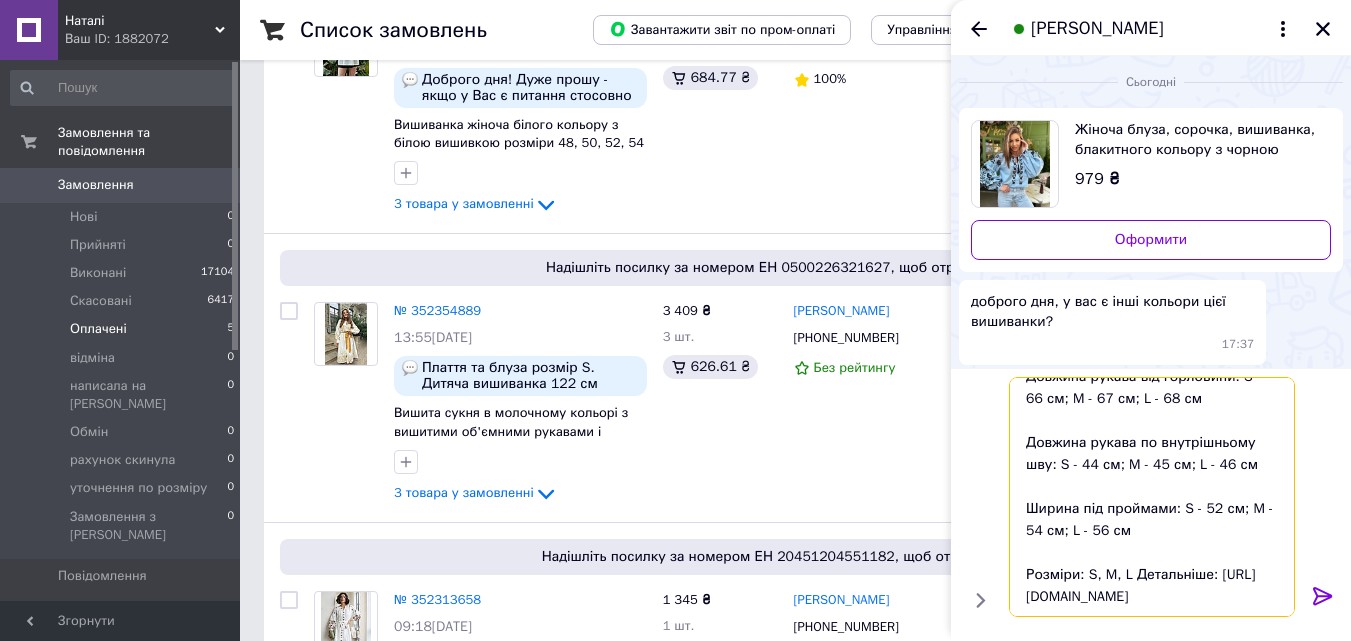 drag, startPoint x: 1126, startPoint y: 552, endPoint x: 1252, endPoint y: 595, distance: 133.13527 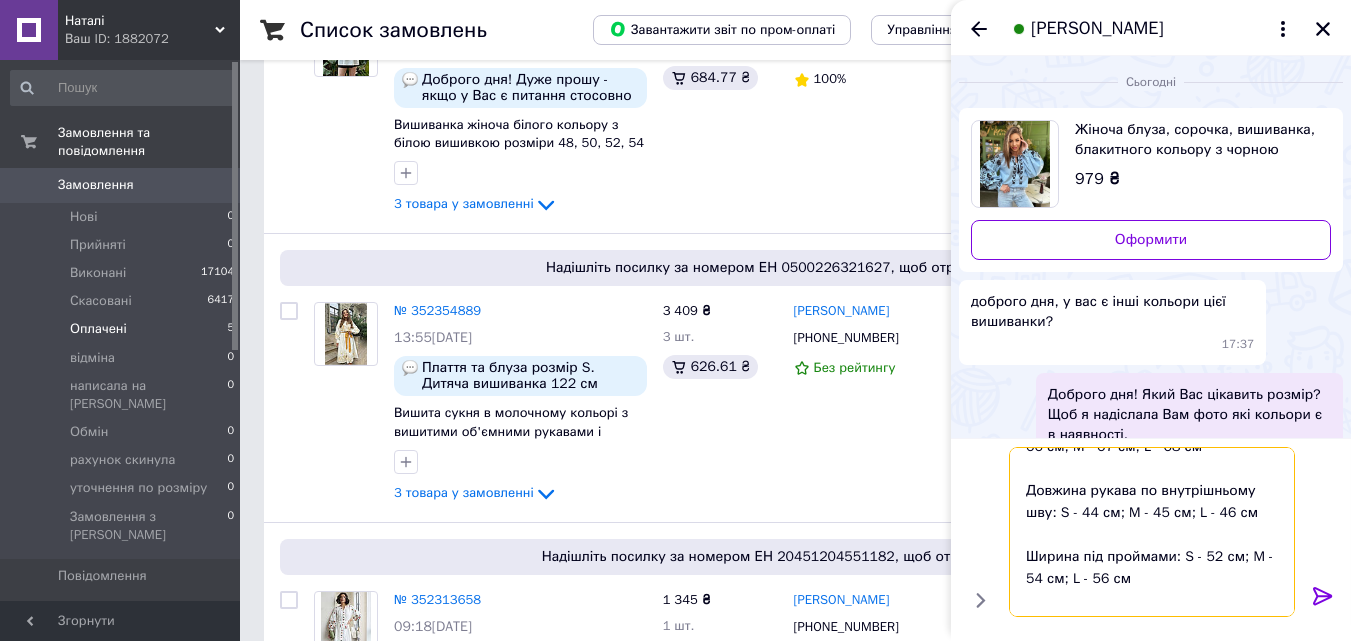 scroll, scrollTop: 124, scrollLeft: 0, axis: vertical 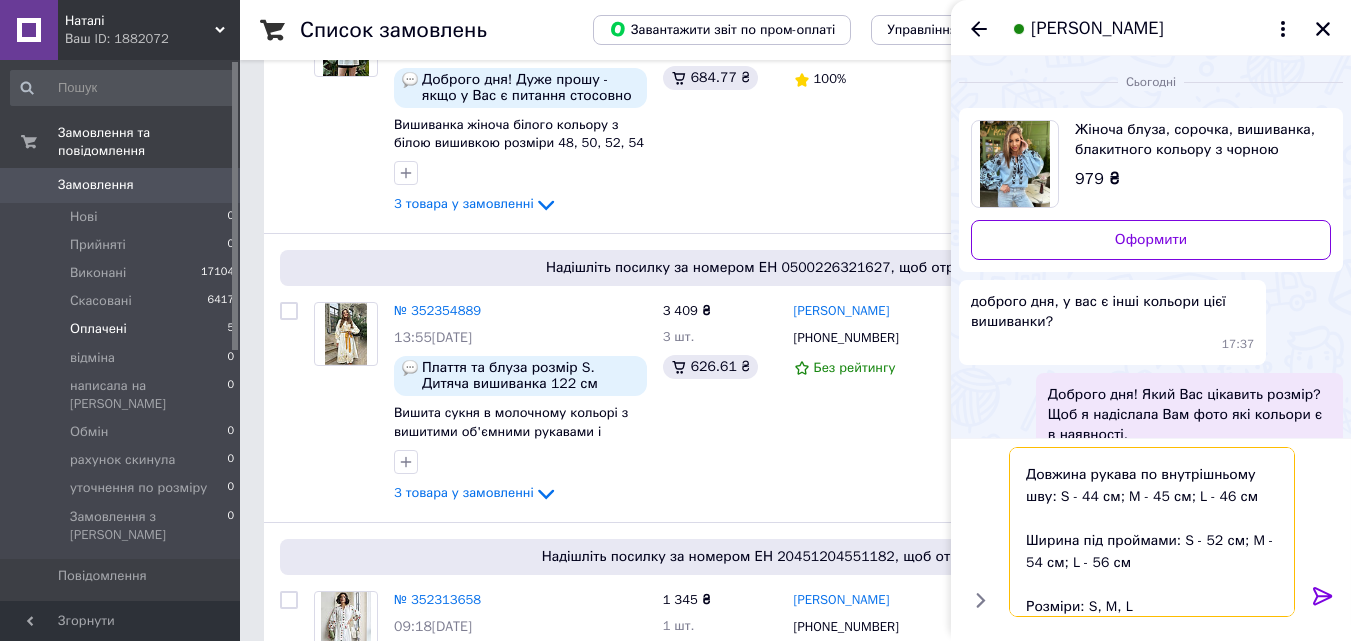 click on "Довжина переду виробу: S - 59 см; M - 61 см; L - 63 см
Довжина рукава від горловини: S - 66 см; M - 67 см; L - 68 см
Довжина рукава по внутрішньому шву: S - 44 см; M - 45 см; L - 46 см
Ширина під проймами: S - 52 см; M - 54 см; L - 56 см
Розміри: S, M, L" at bounding box center [1152, 532] 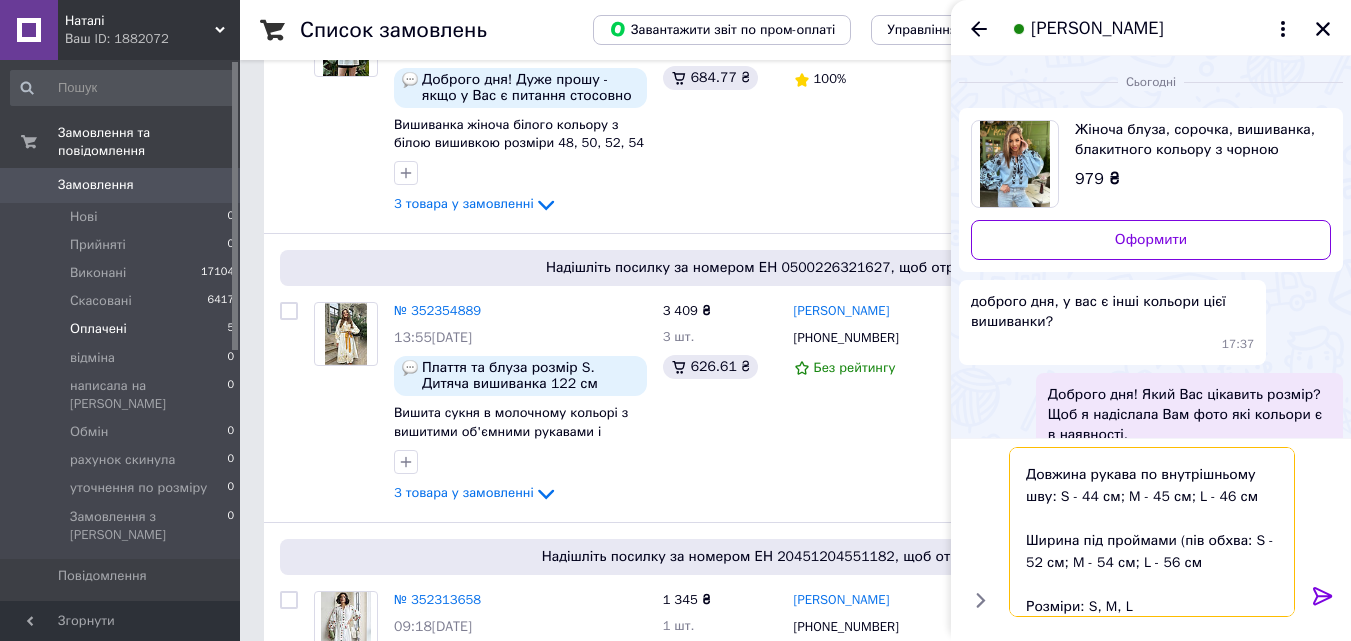 scroll, scrollTop: 112, scrollLeft: 0, axis: vertical 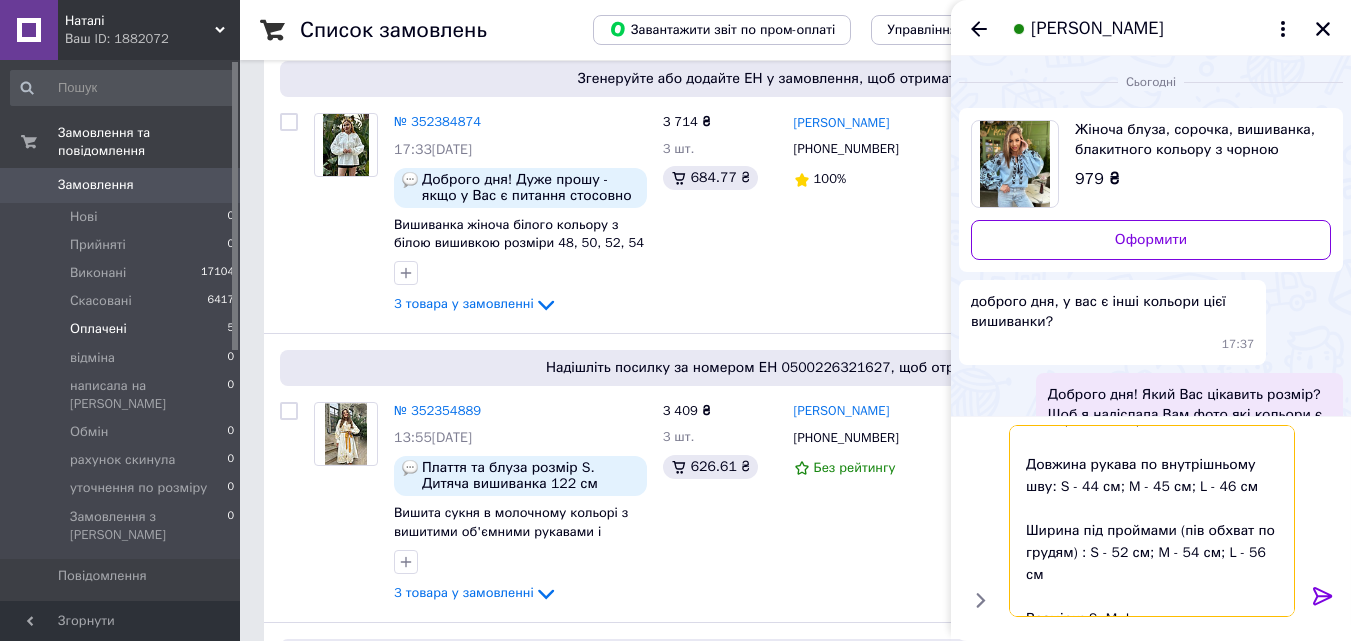 type on "Довжина переду виробу: S - 59 см; M - 61 см; L - 63 см
Довжина рукава від горловини: S - 66 см; M - 67 см; L - 68 см
Довжина рукава по внутрішньому шву: S - 44 см; M - 45 см; L - 46 см
Ширина під проймами (пів обхват по грудям) : S - 52 см; M - 54 см; L - 56 см
Розміри: S, M, L" 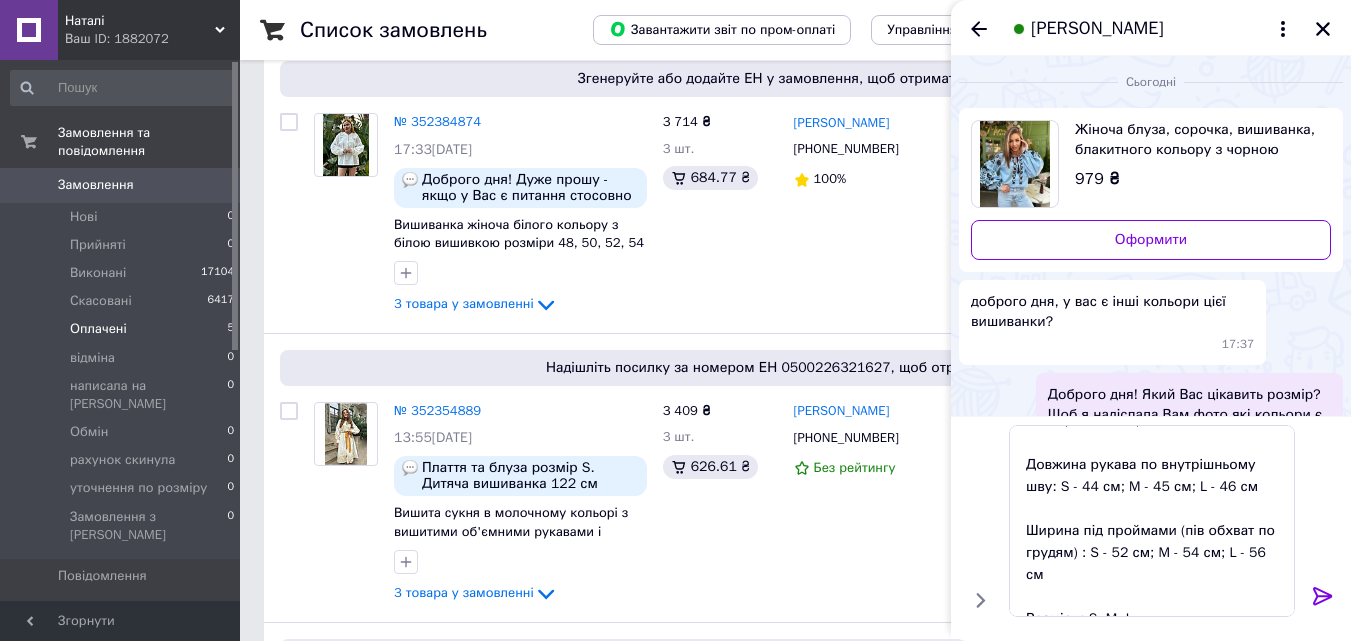 click 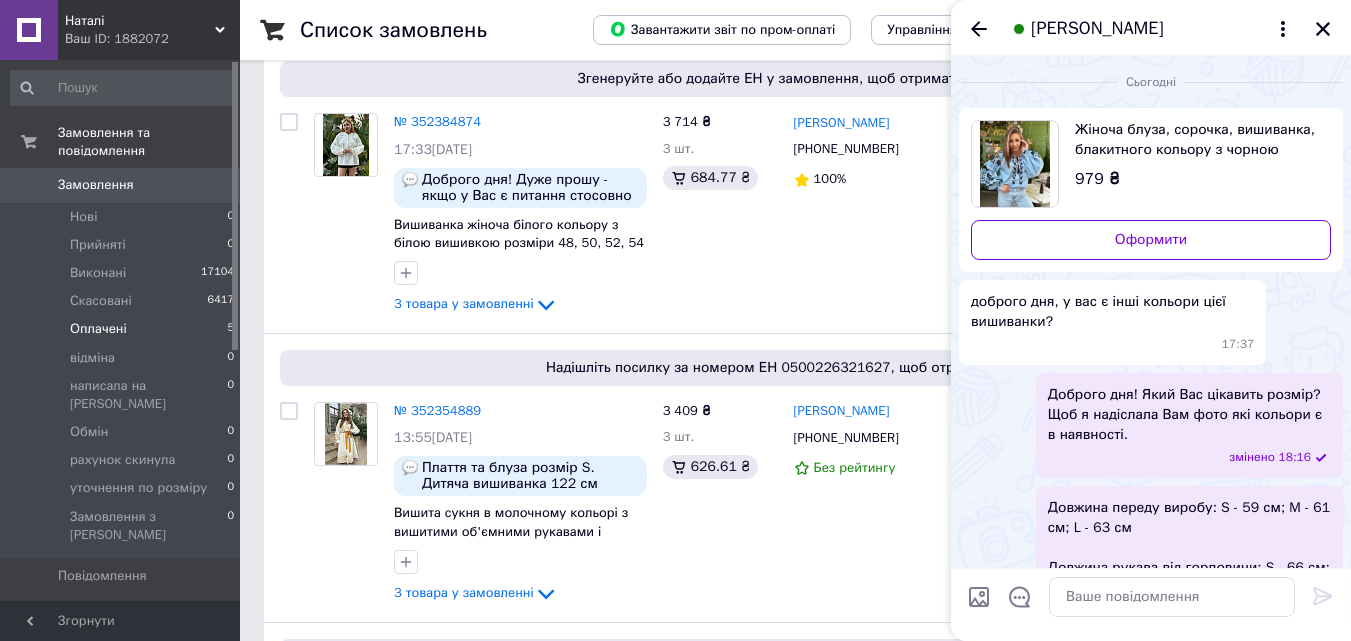 scroll, scrollTop: 0, scrollLeft: 0, axis: both 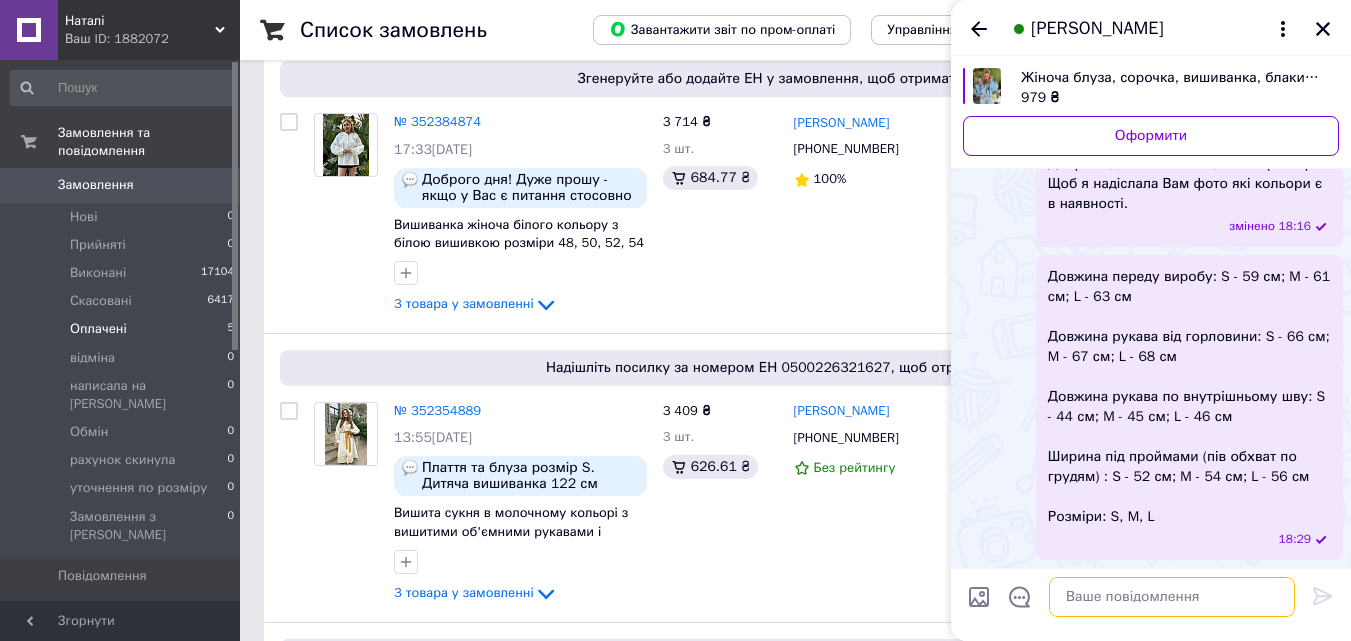 click at bounding box center (1172, 597) 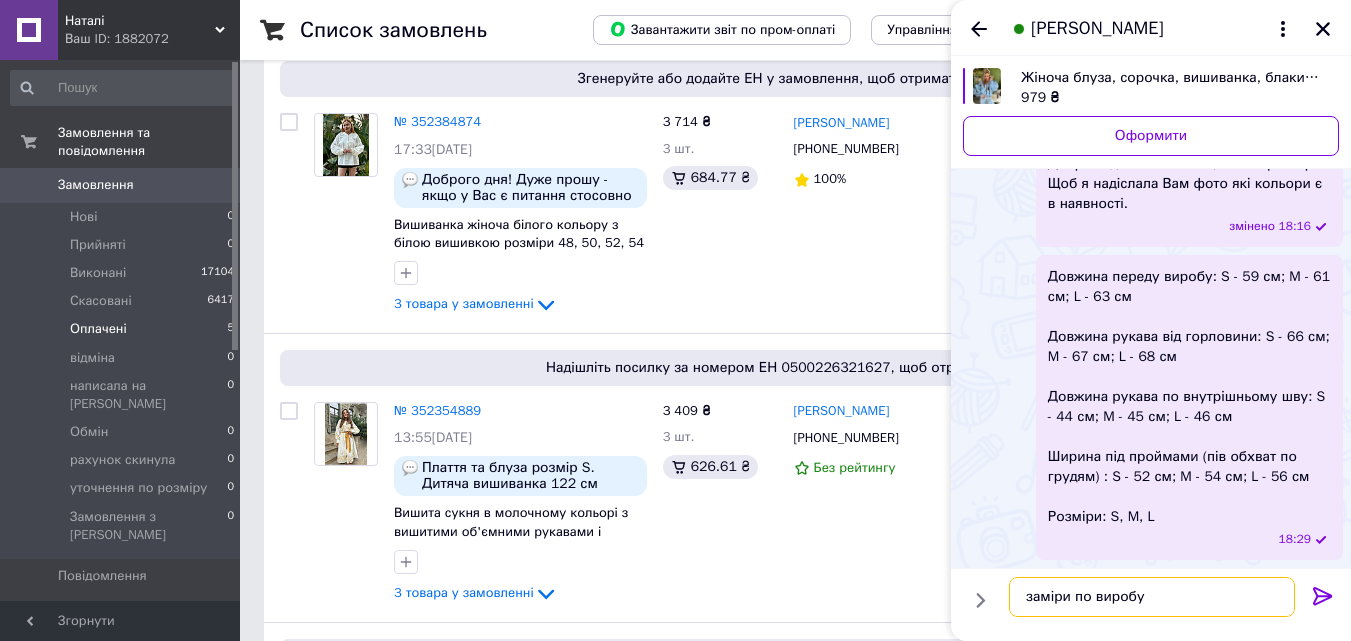 type on "заміри по виробу." 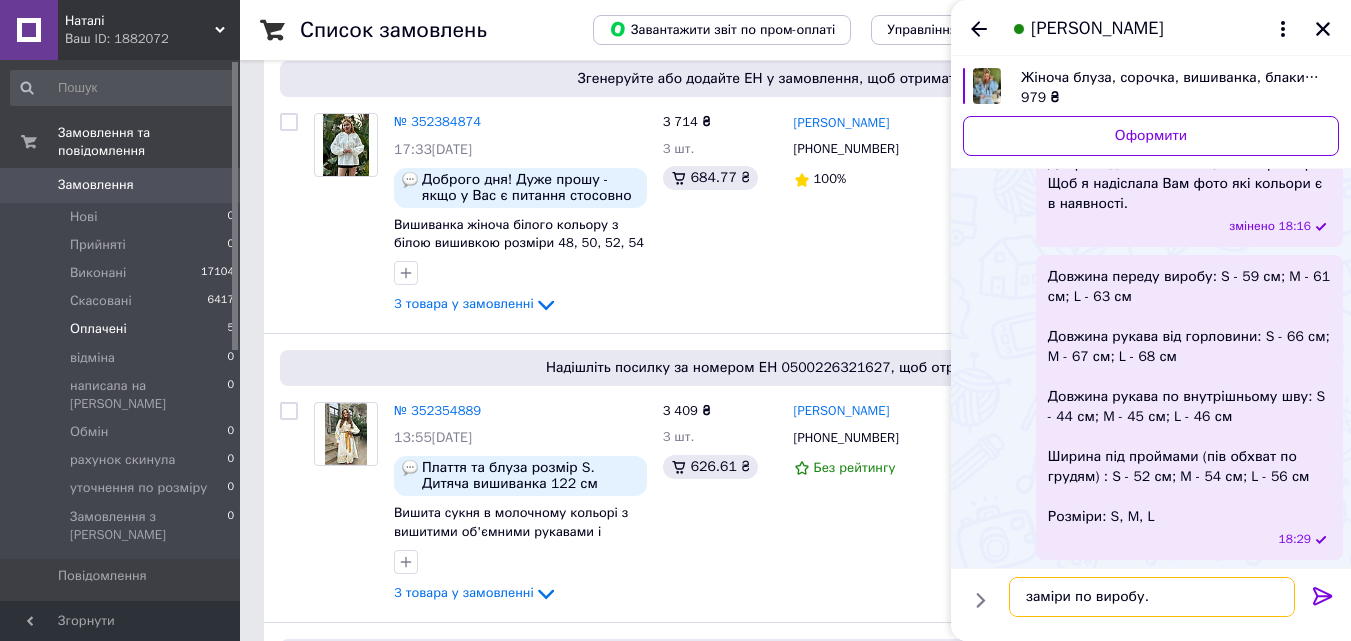type 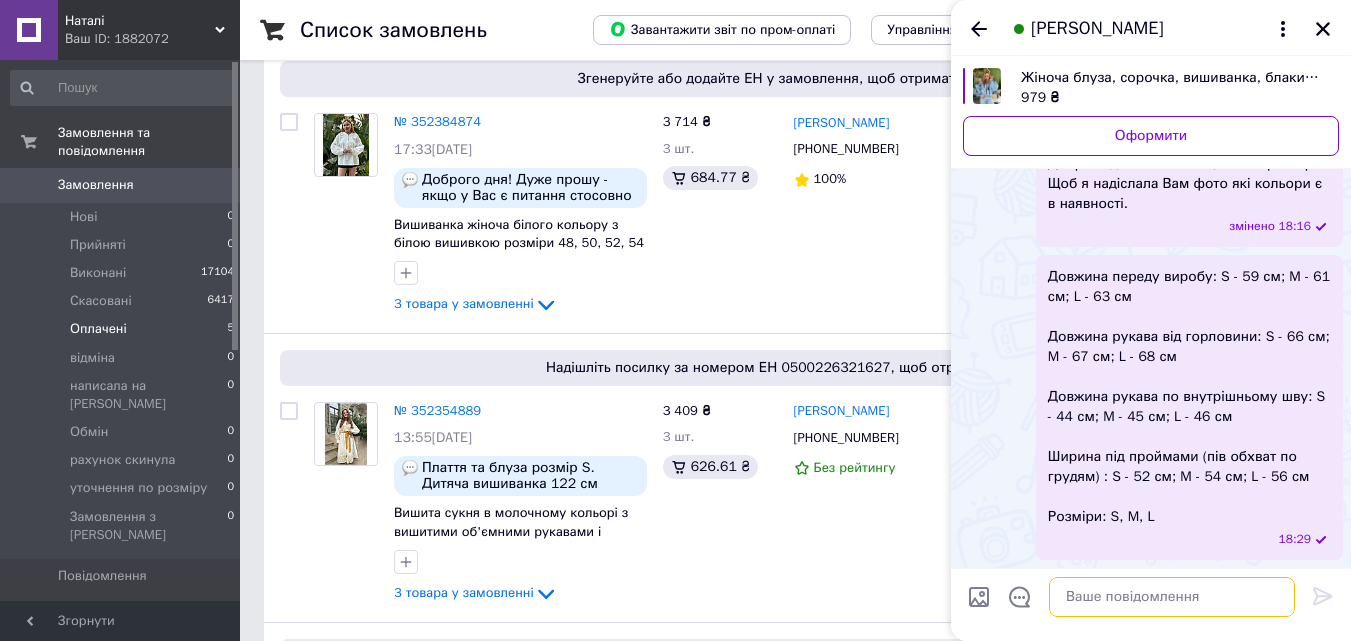 scroll, scrollTop: 234, scrollLeft: 0, axis: vertical 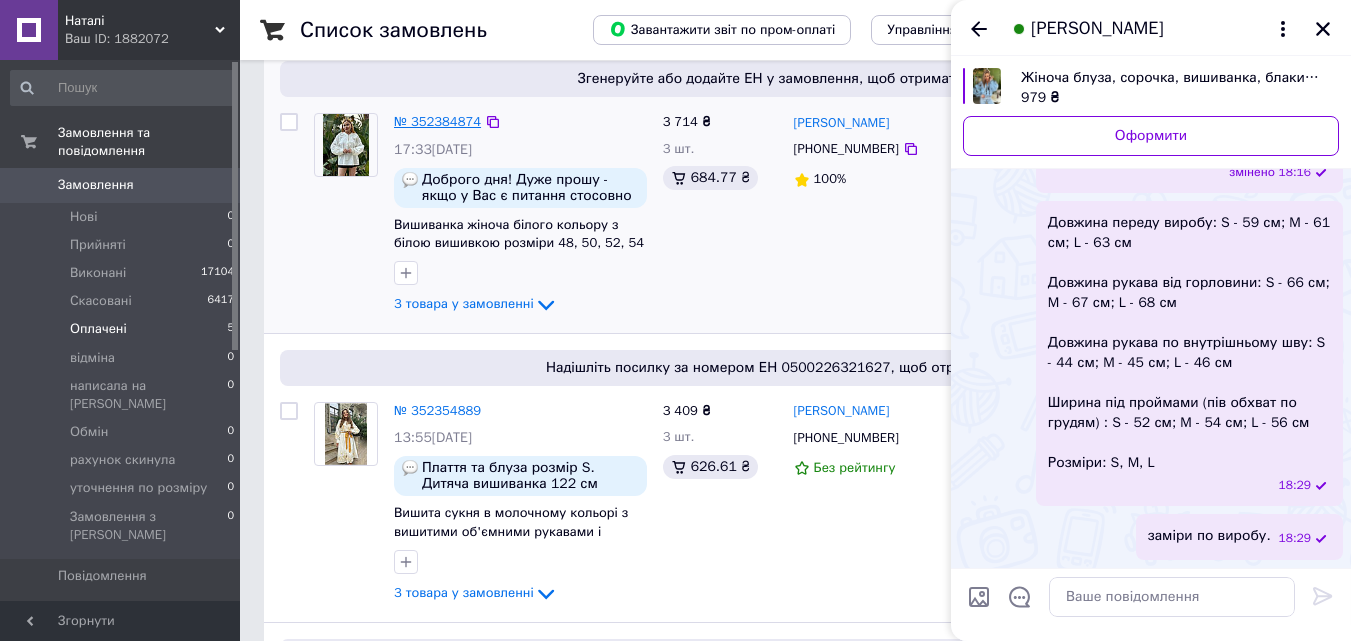 click on "№ 352384874" at bounding box center (437, 121) 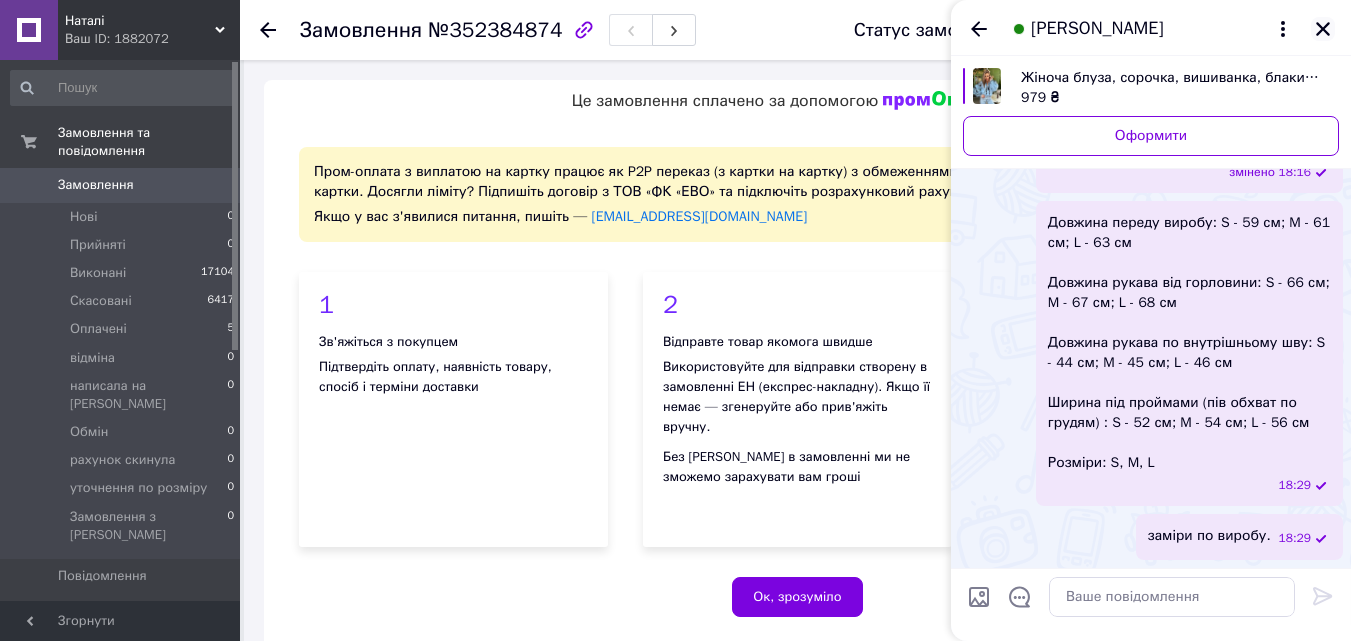 click 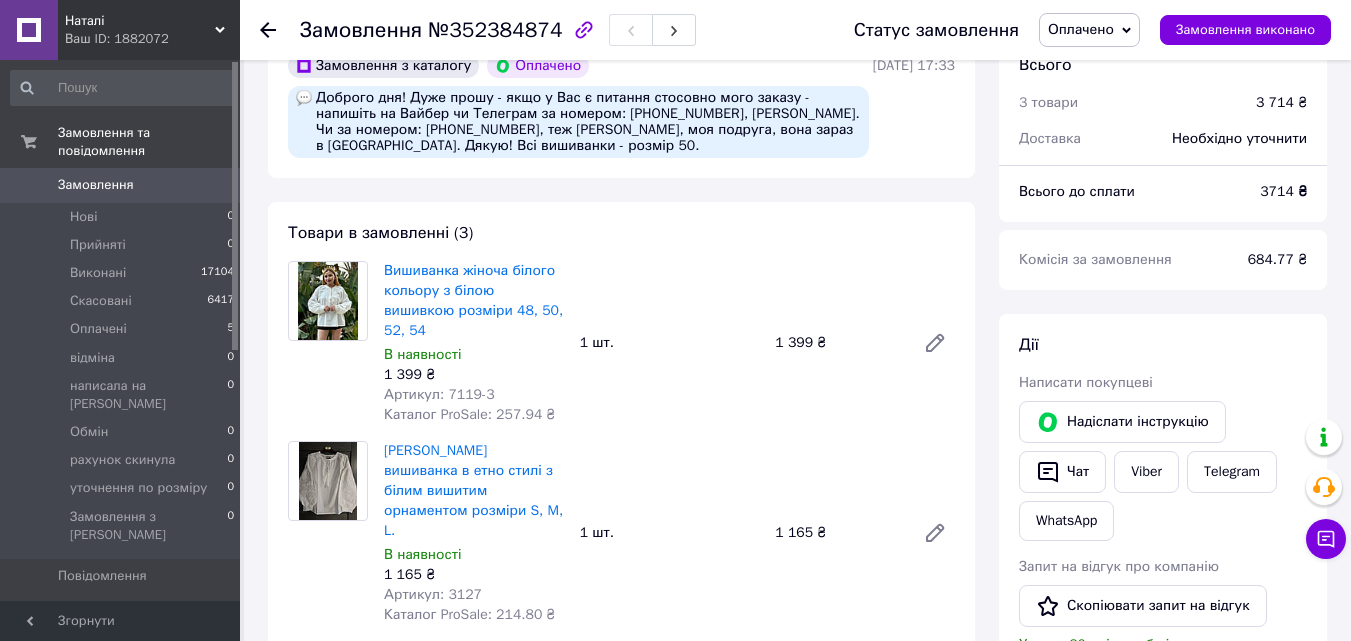scroll, scrollTop: 600, scrollLeft: 0, axis: vertical 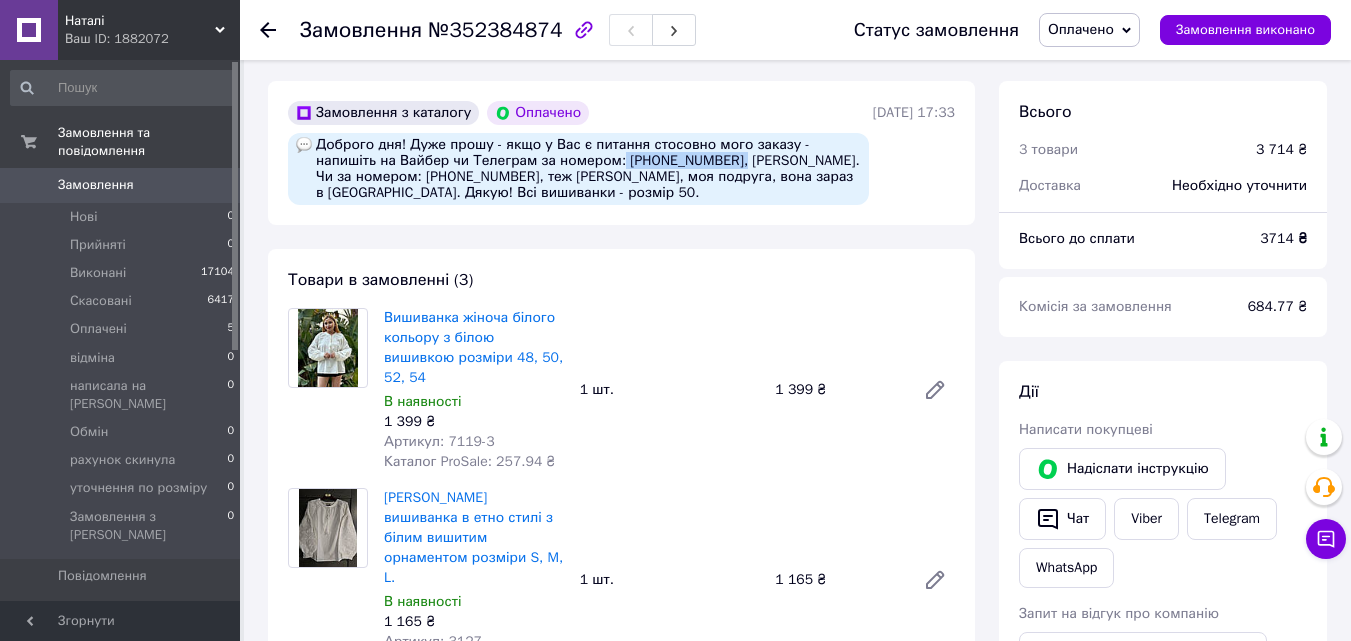 drag, startPoint x: 613, startPoint y: 142, endPoint x: 720, endPoint y: 140, distance: 107.01869 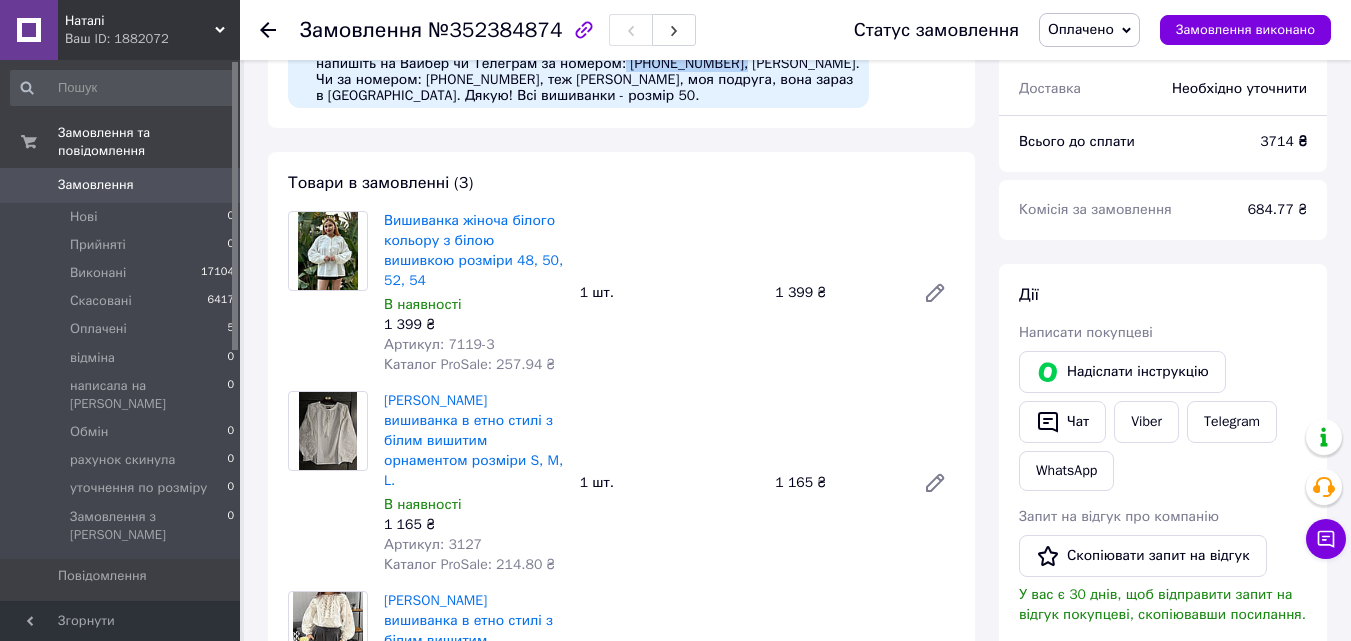 scroll, scrollTop: 700, scrollLeft: 0, axis: vertical 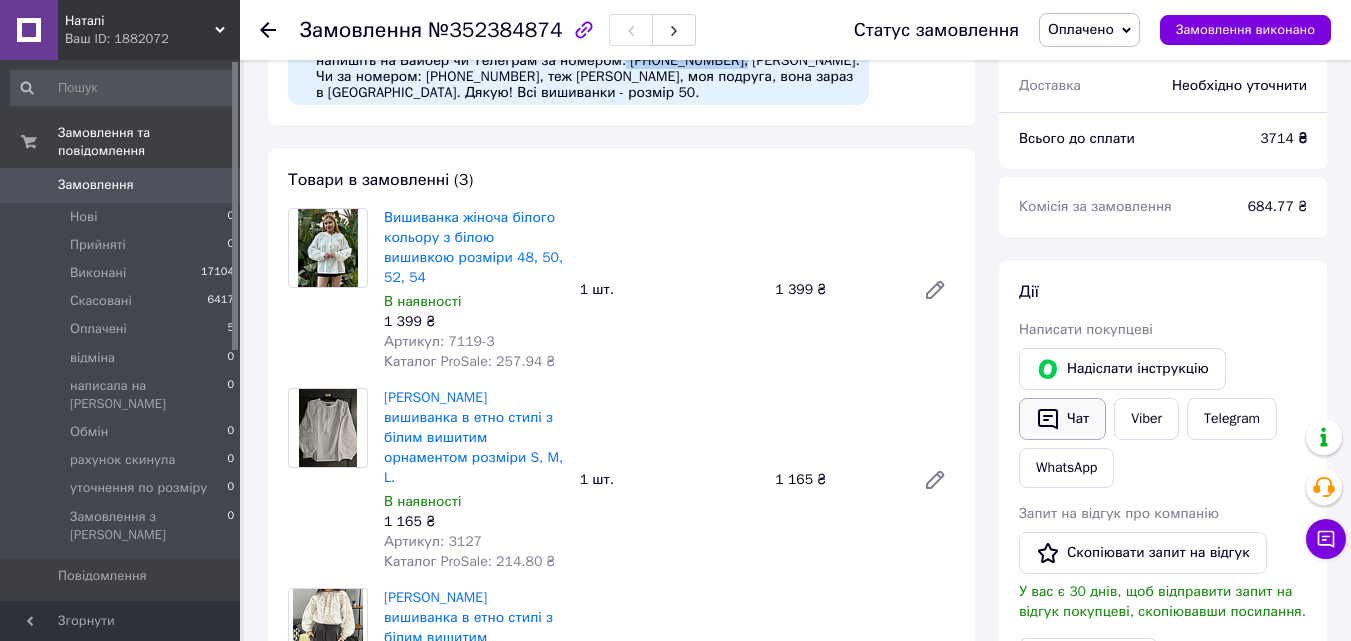 click 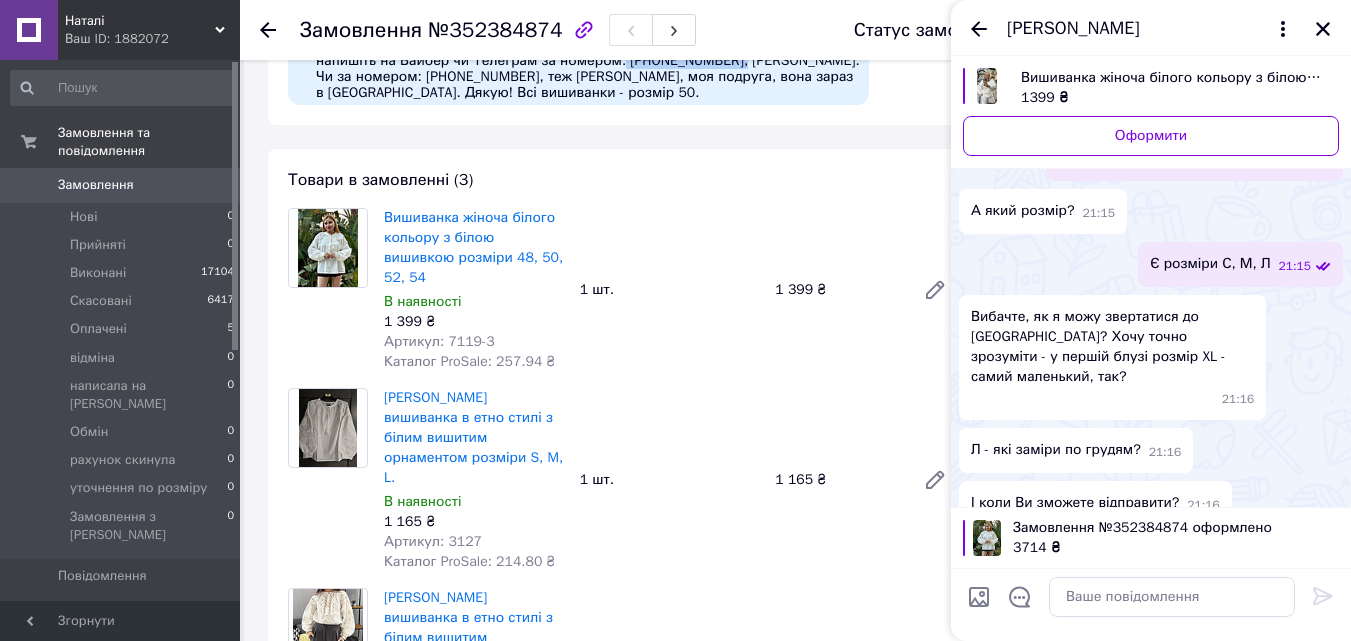 scroll, scrollTop: 1449, scrollLeft: 0, axis: vertical 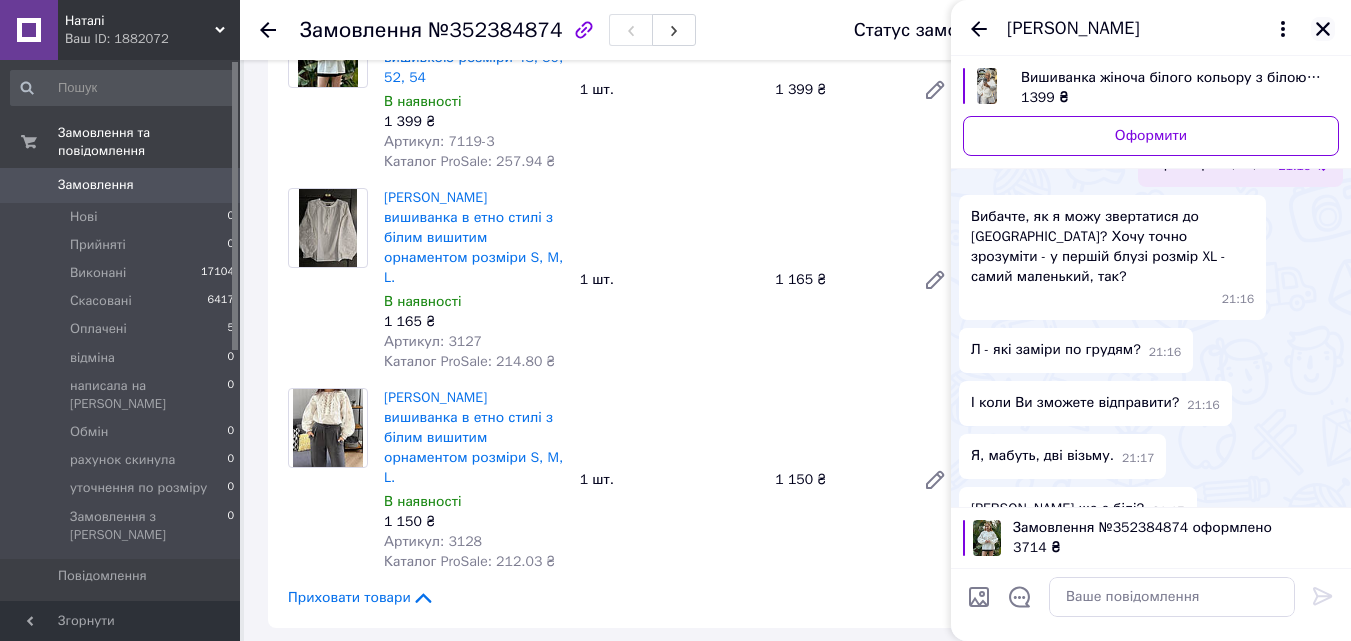click 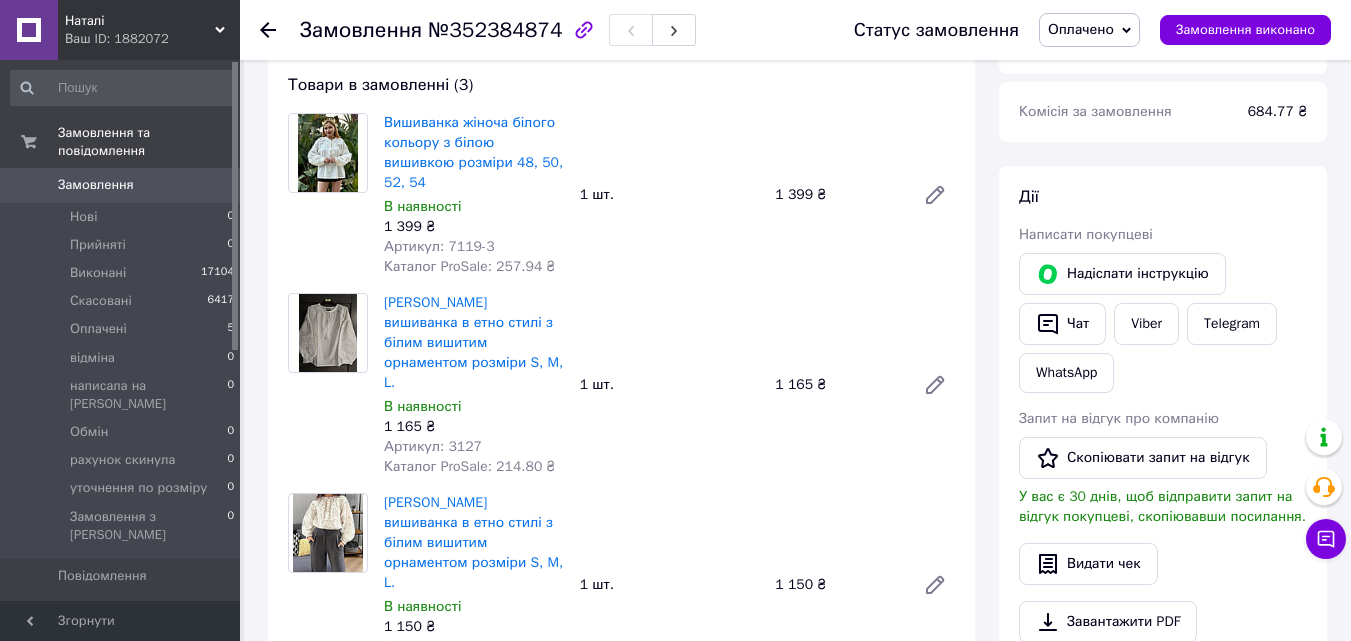scroll, scrollTop: 700, scrollLeft: 0, axis: vertical 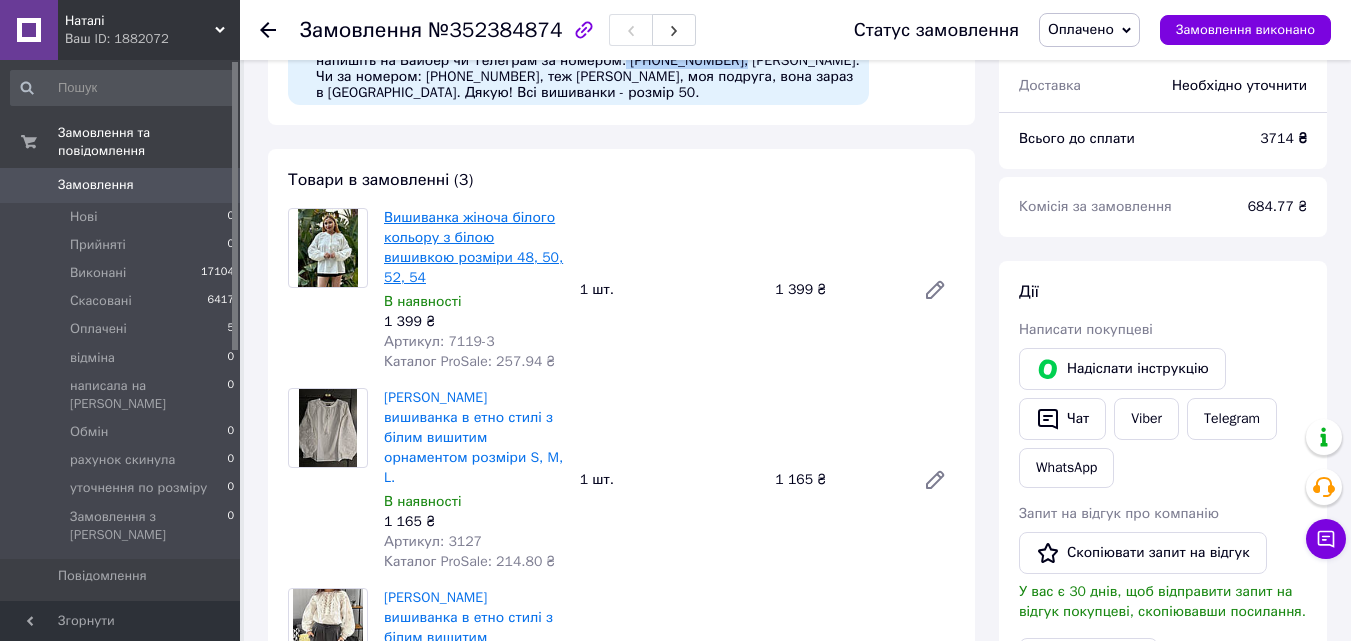 click on "Вишиванка жіноча білого кольору з білою вишивкою розміри  48, 50, 52, 54" at bounding box center [473, 247] 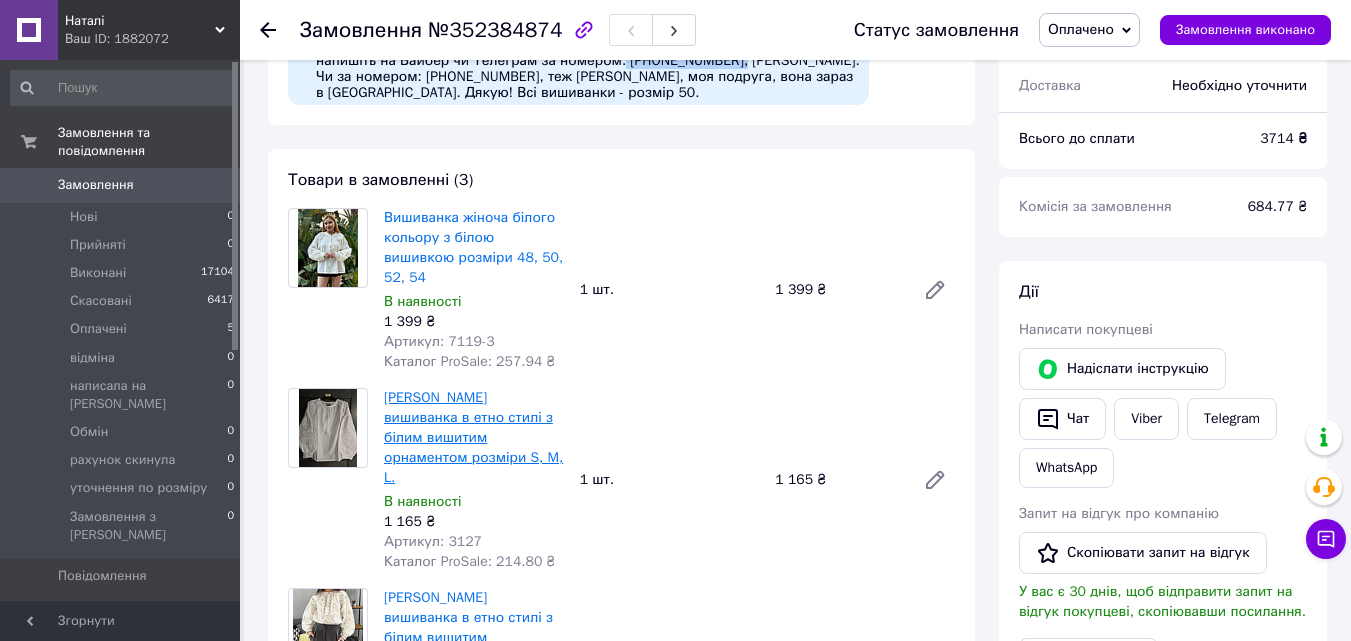 click on "[PERSON_NAME] вишиванка в етно стилі з білим вишитим орнаментом розміри S, M, L." at bounding box center (473, 437) 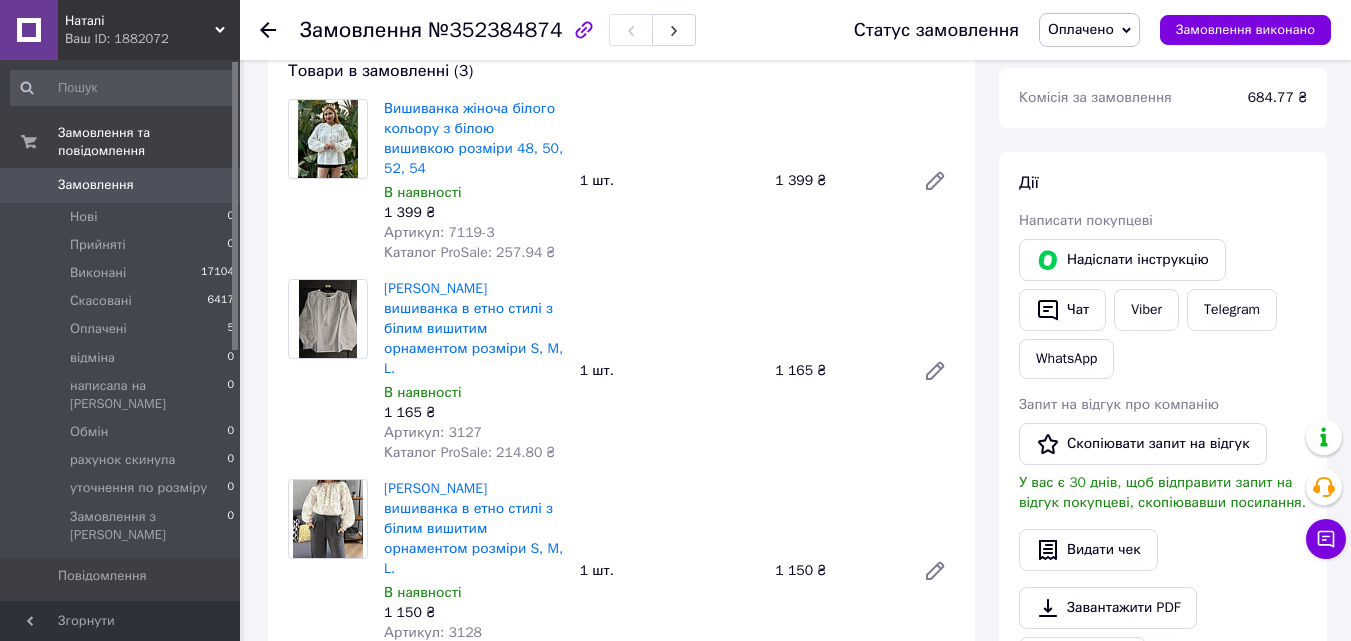 scroll, scrollTop: 1000, scrollLeft: 0, axis: vertical 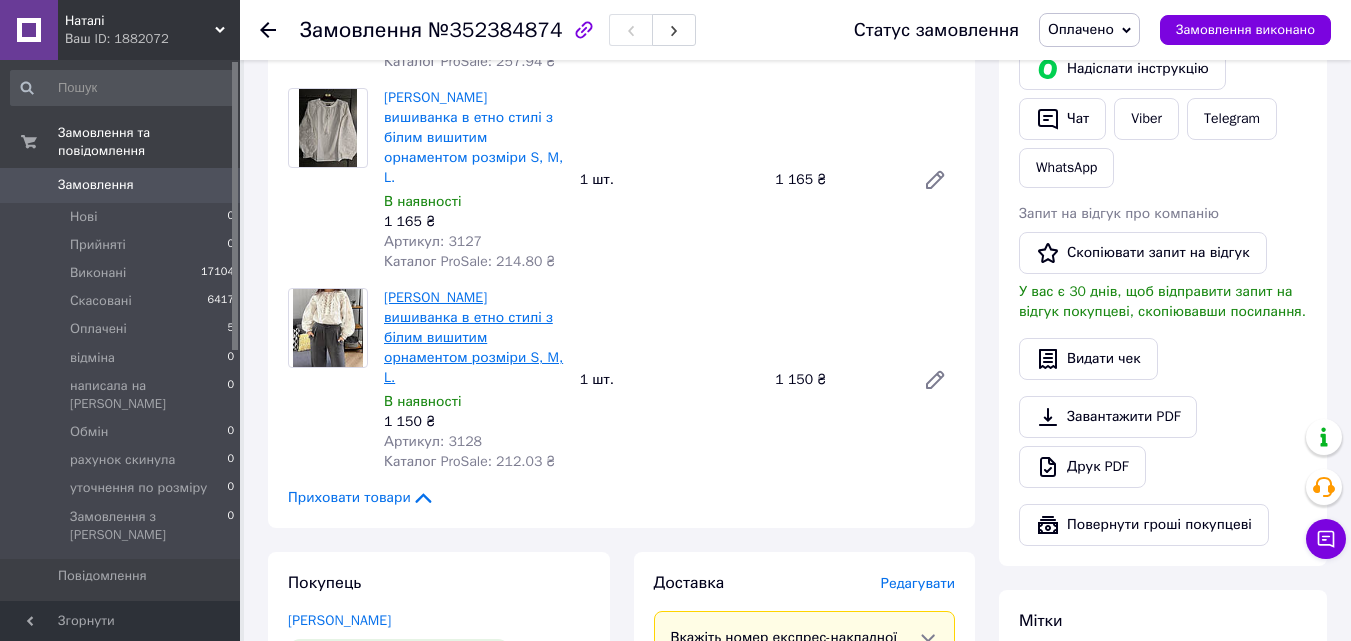 click on "[PERSON_NAME] вишиванка в етно стилі з білим вишитим орнаментом розміри S, M, L." at bounding box center [473, 337] 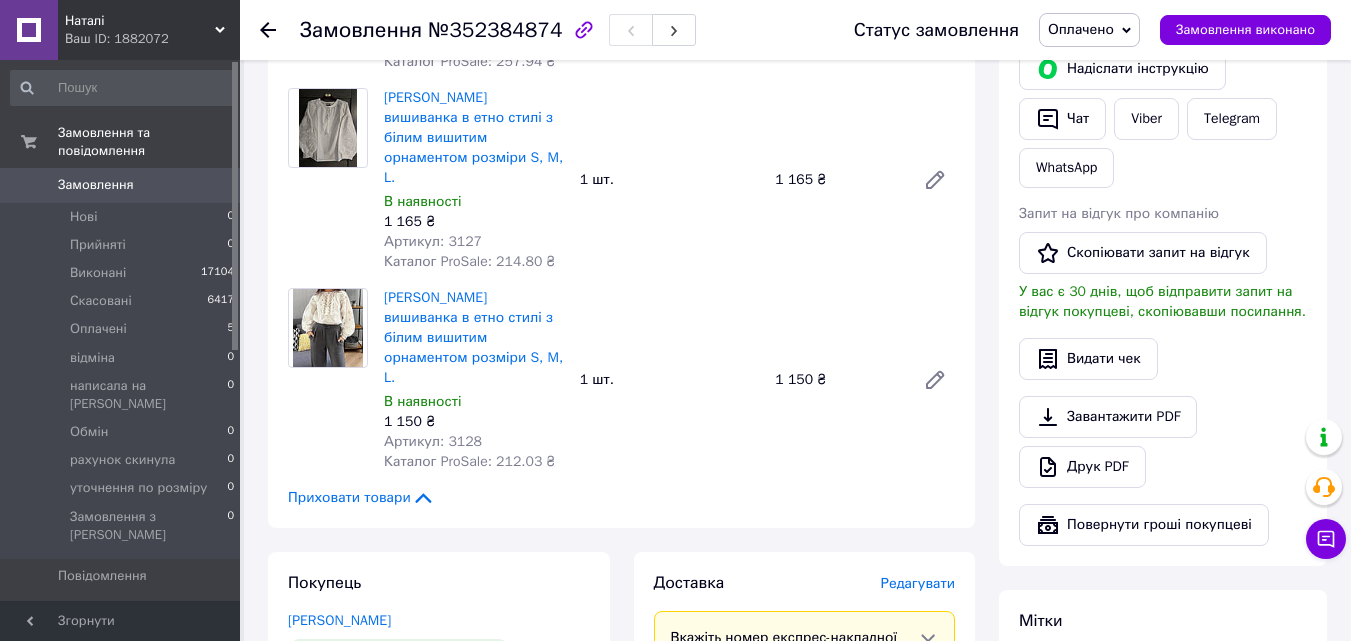 scroll, scrollTop: 600, scrollLeft: 0, axis: vertical 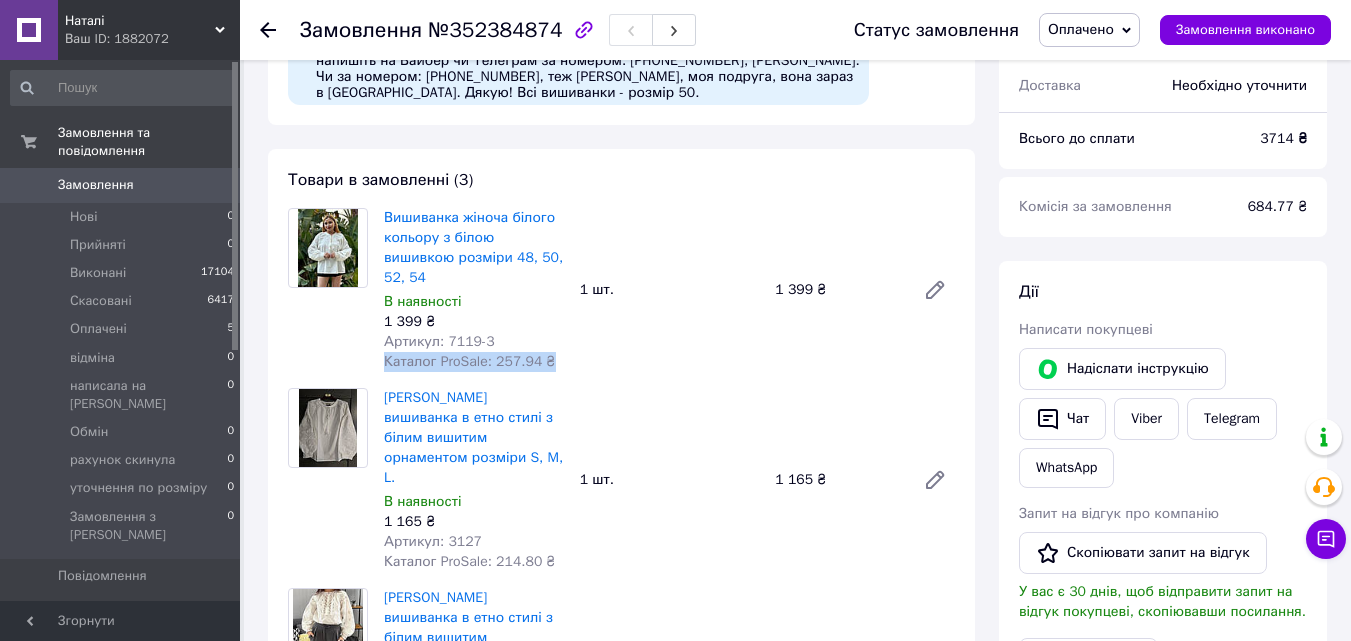 drag, startPoint x: 379, startPoint y: 325, endPoint x: 542, endPoint y: 322, distance: 163.0276 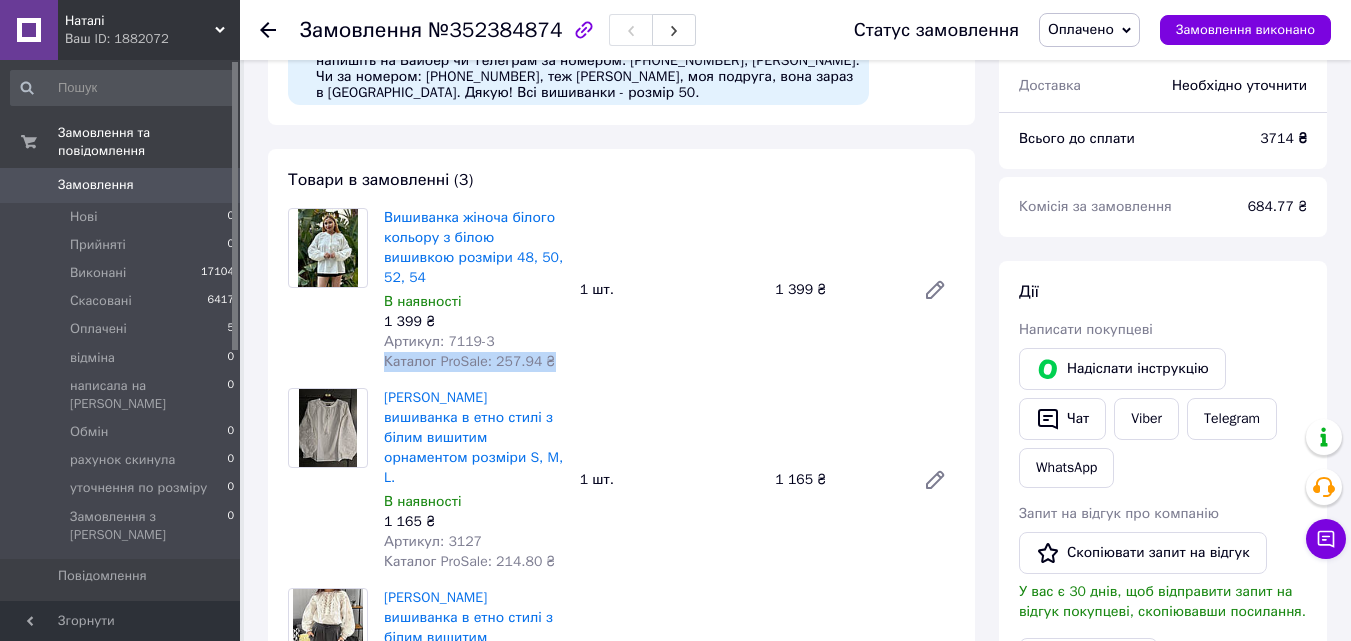 copy on "Каталог ProSale: 257.94 ₴" 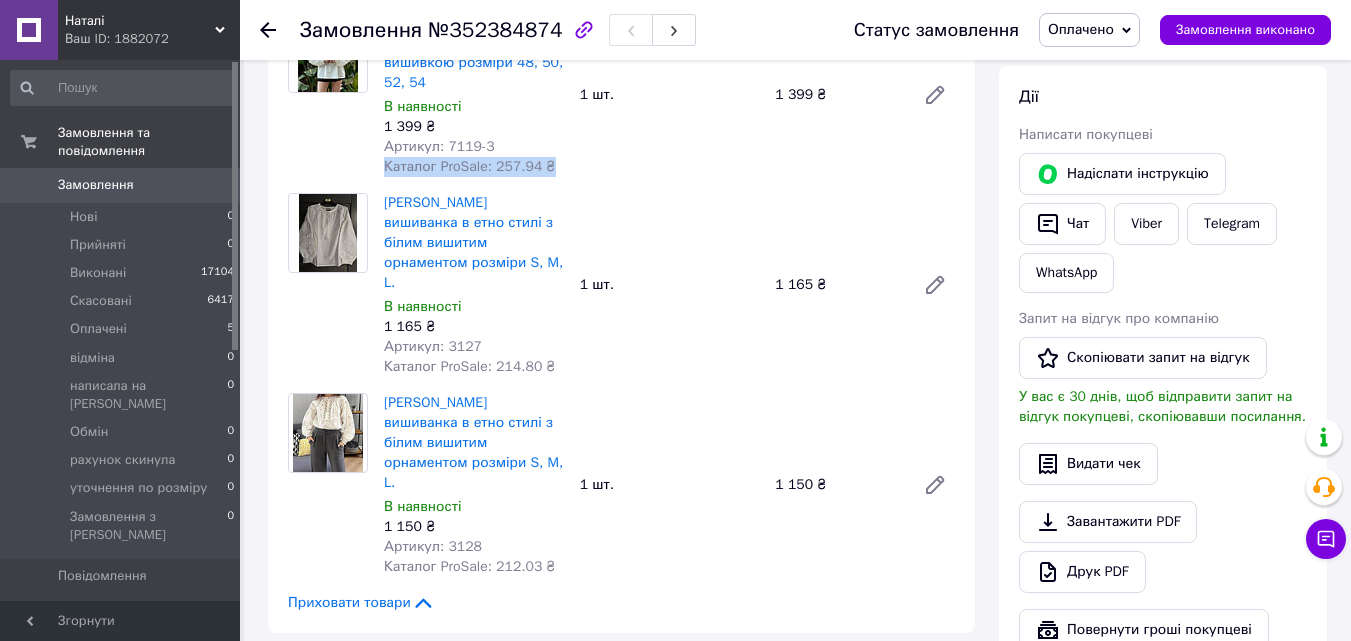 scroll, scrollTop: 900, scrollLeft: 0, axis: vertical 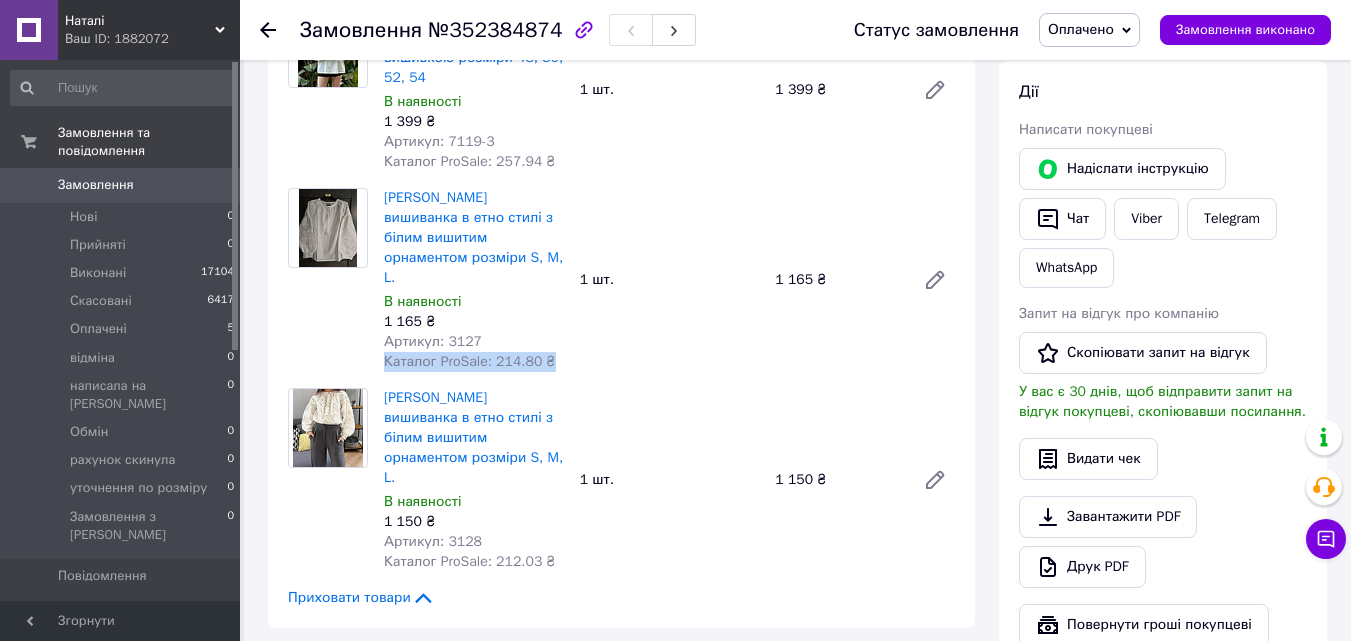 drag, startPoint x: 385, startPoint y: 303, endPoint x: 542, endPoint y: 303, distance: 157 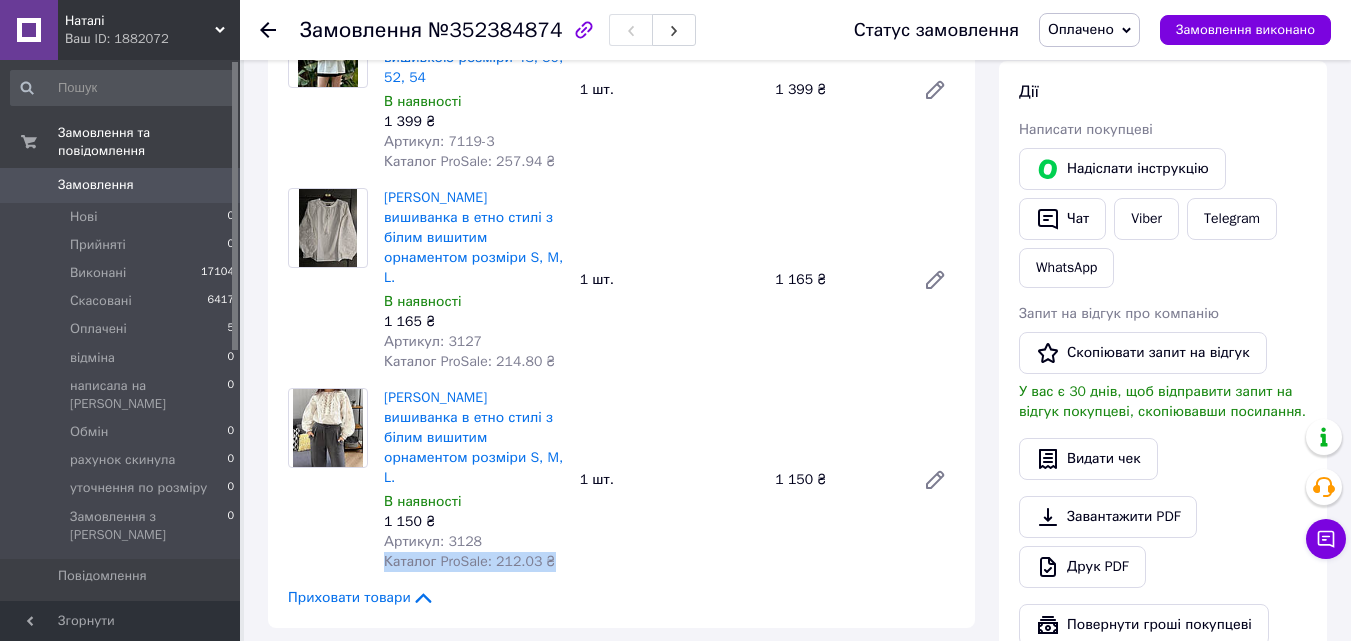 drag, startPoint x: 384, startPoint y: 477, endPoint x: 554, endPoint y: 481, distance: 170.04706 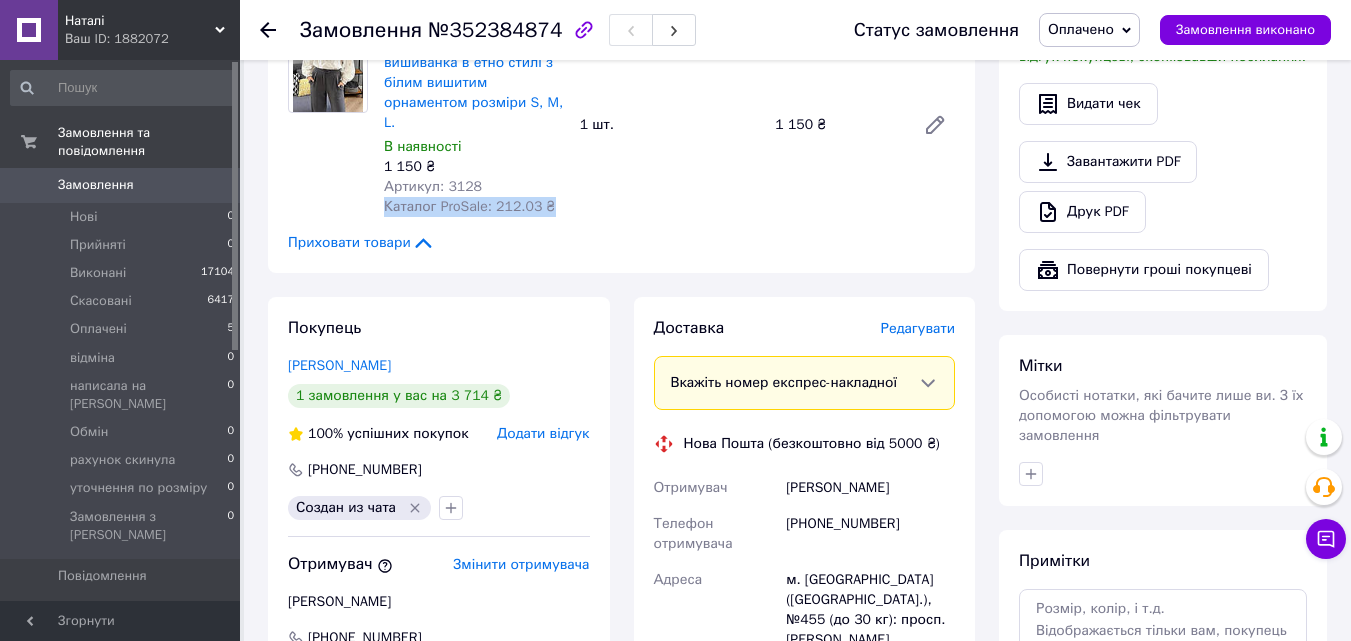 scroll, scrollTop: 1400, scrollLeft: 0, axis: vertical 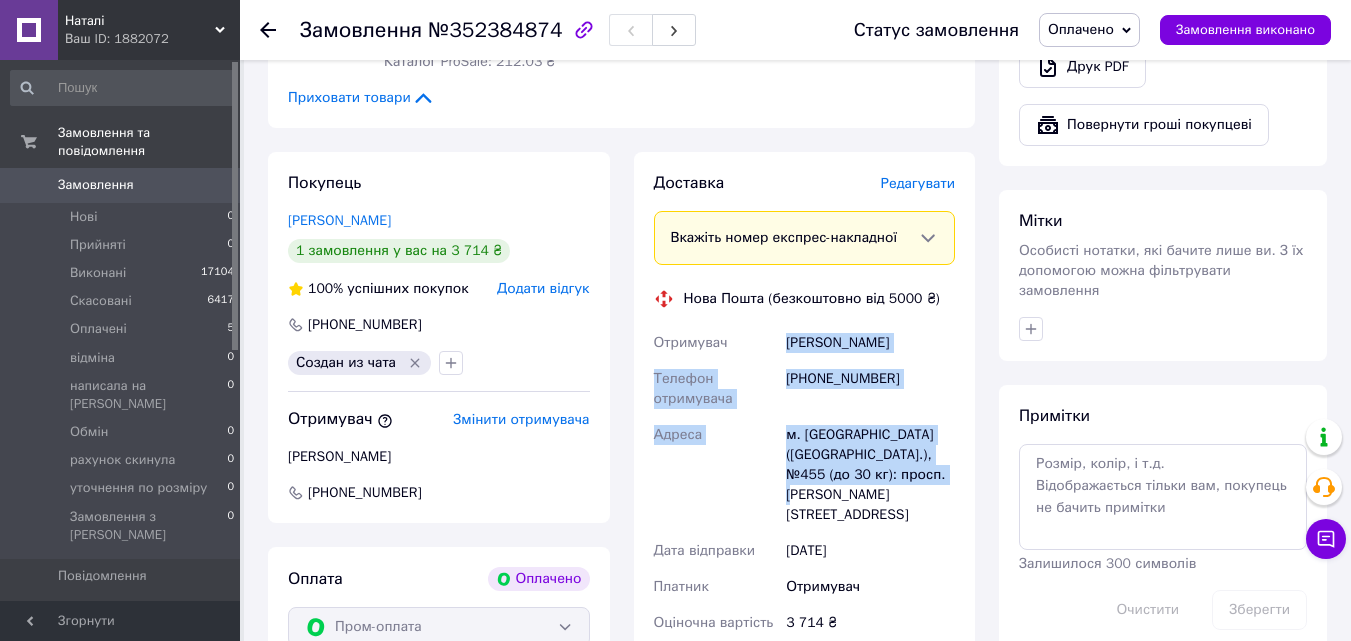 drag, startPoint x: 772, startPoint y: 254, endPoint x: 925, endPoint y: 399, distance: 210.79373 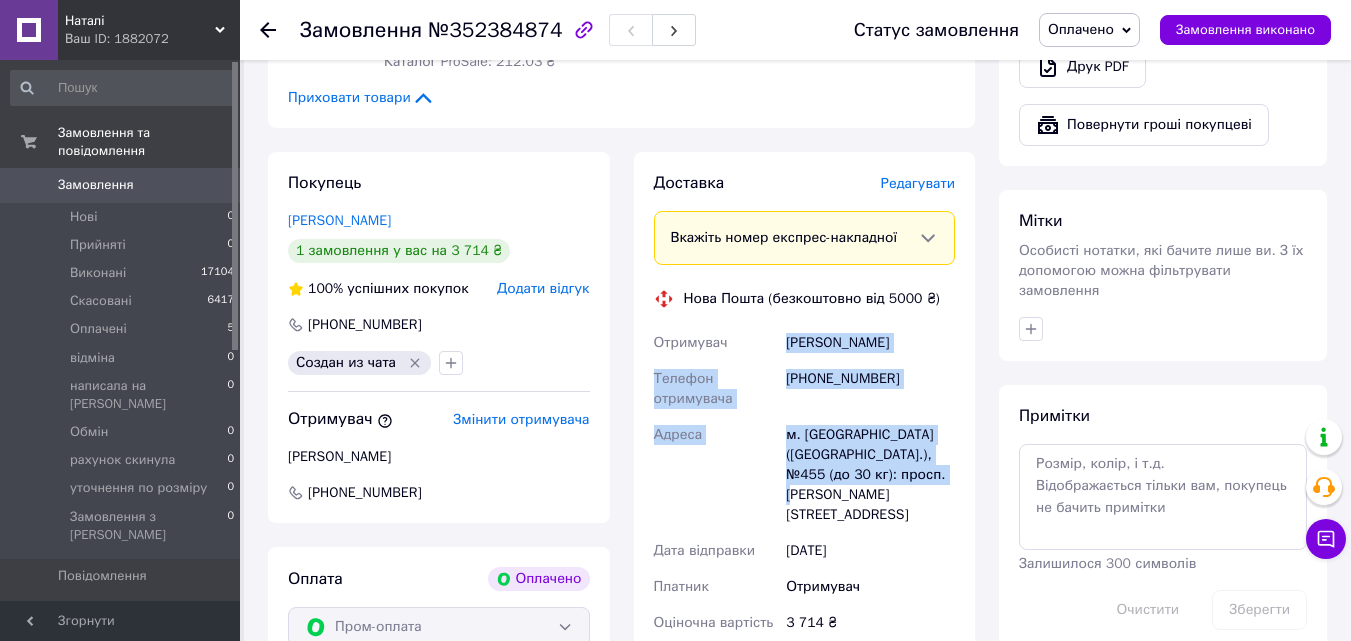 copy on "Отримувач [PERSON_NAME] Телефон отримувача [PHONE_NUMBER] Адреса м. [GEOGRAPHIC_DATA] ([GEOGRAPHIC_DATA].), №455 (до 30 кг): просп. [PERSON_NAME][STREET_ADDRESS]" 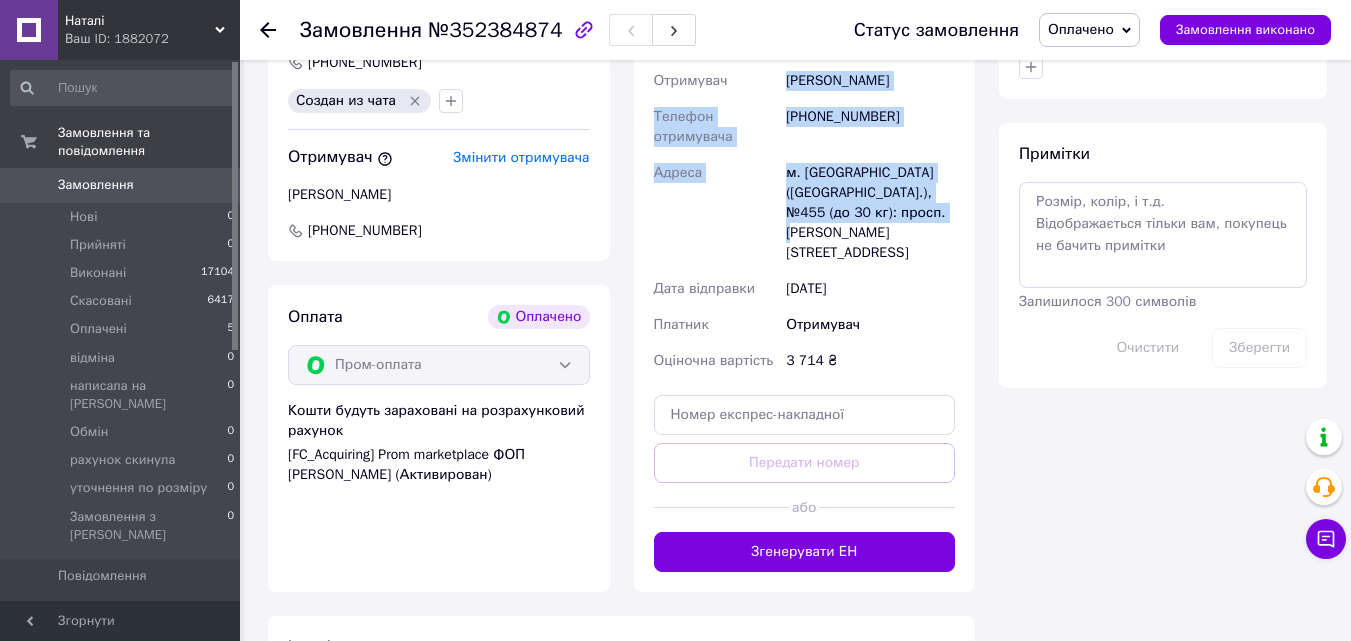 scroll, scrollTop: 1756, scrollLeft: 0, axis: vertical 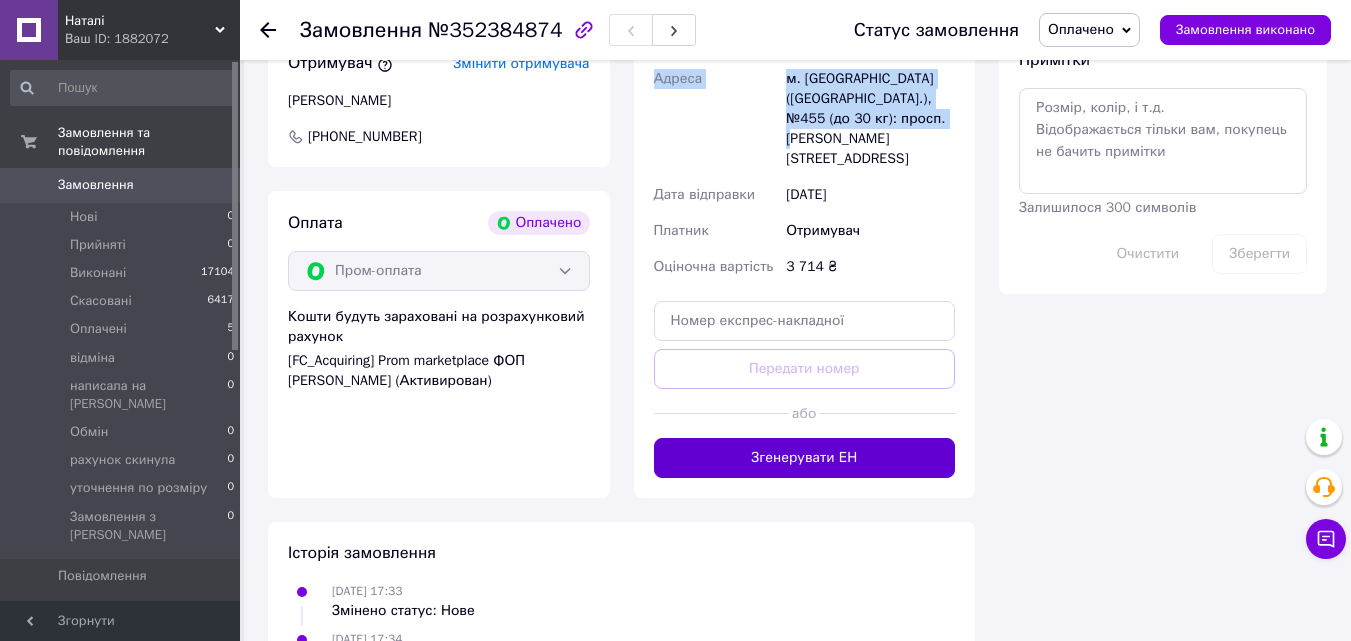click on "Згенерувати ЕН" at bounding box center (805, 458) 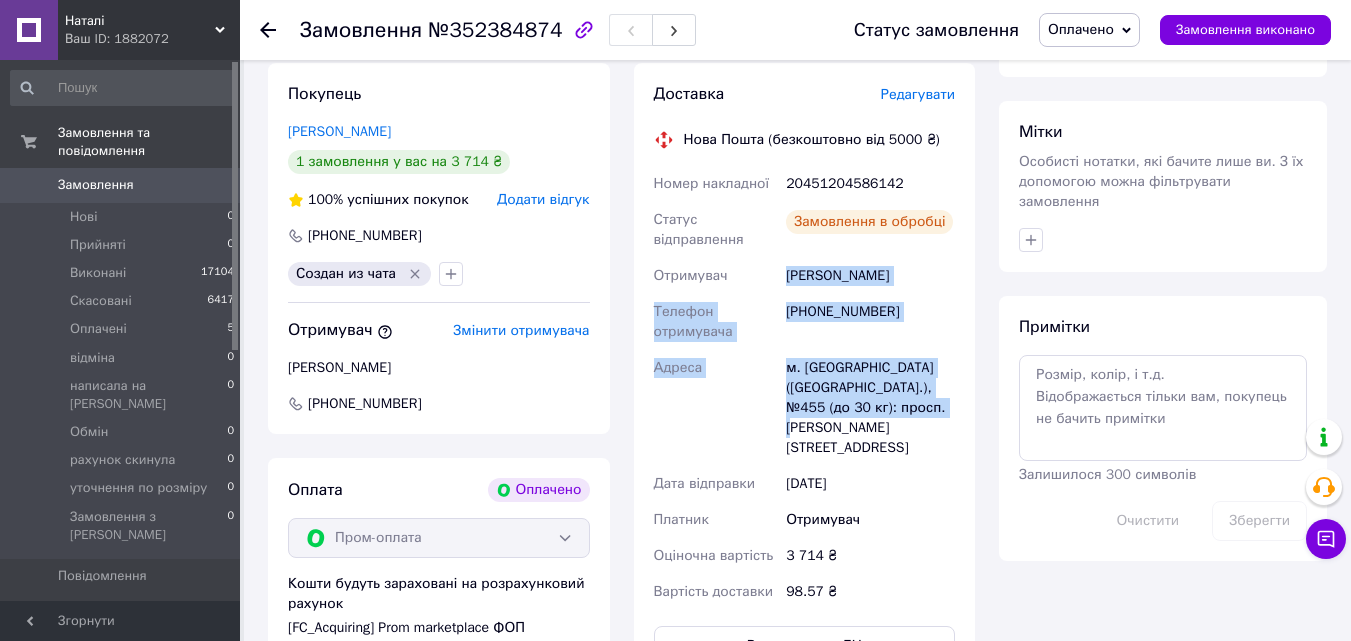 scroll, scrollTop: 1356, scrollLeft: 0, axis: vertical 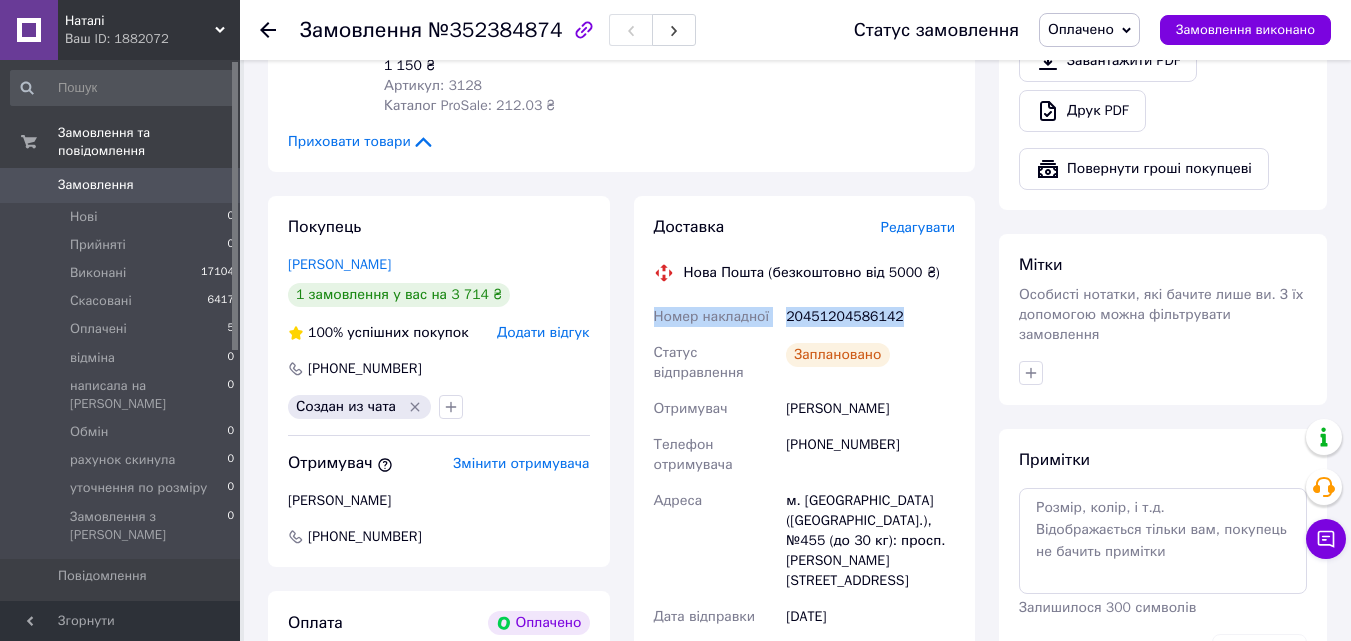 drag, startPoint x: 655, startPoint y: 231, endPoint x: 901, endPoint y: 231, distance: 246 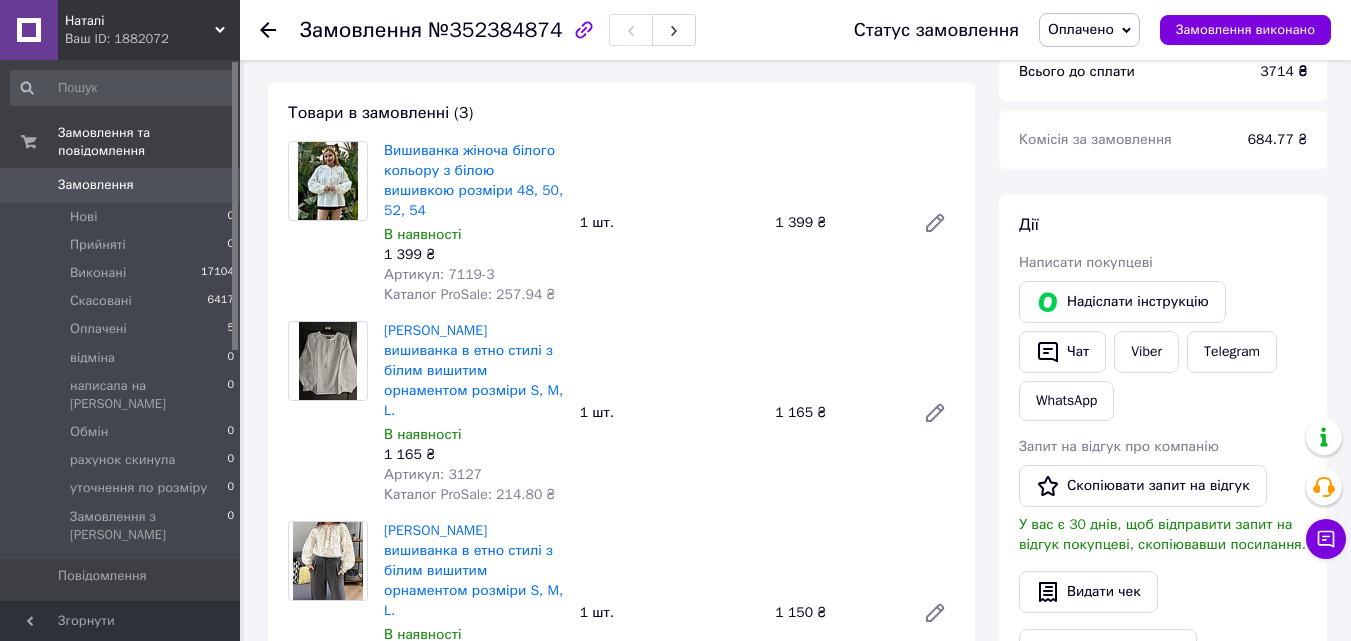 scroll, scrollTop: 656, scrollLeft: 0, axis: vertical 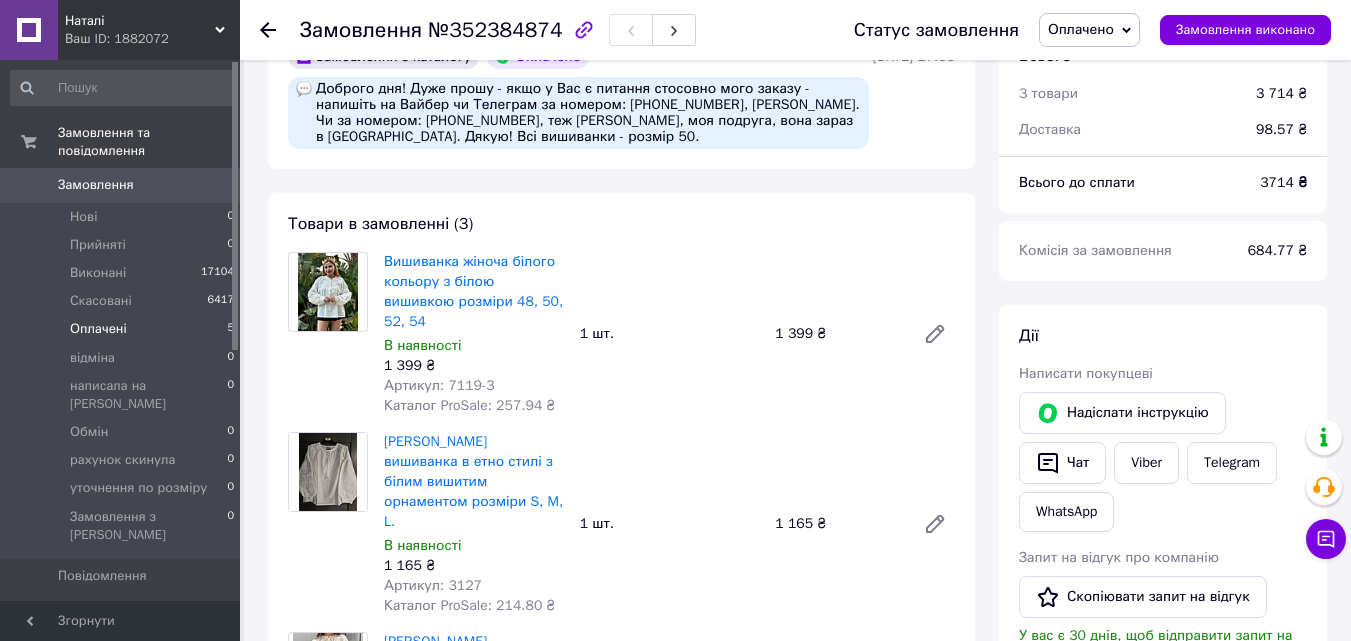 click on "Оплачені 5" at bounding box center [123, 329] 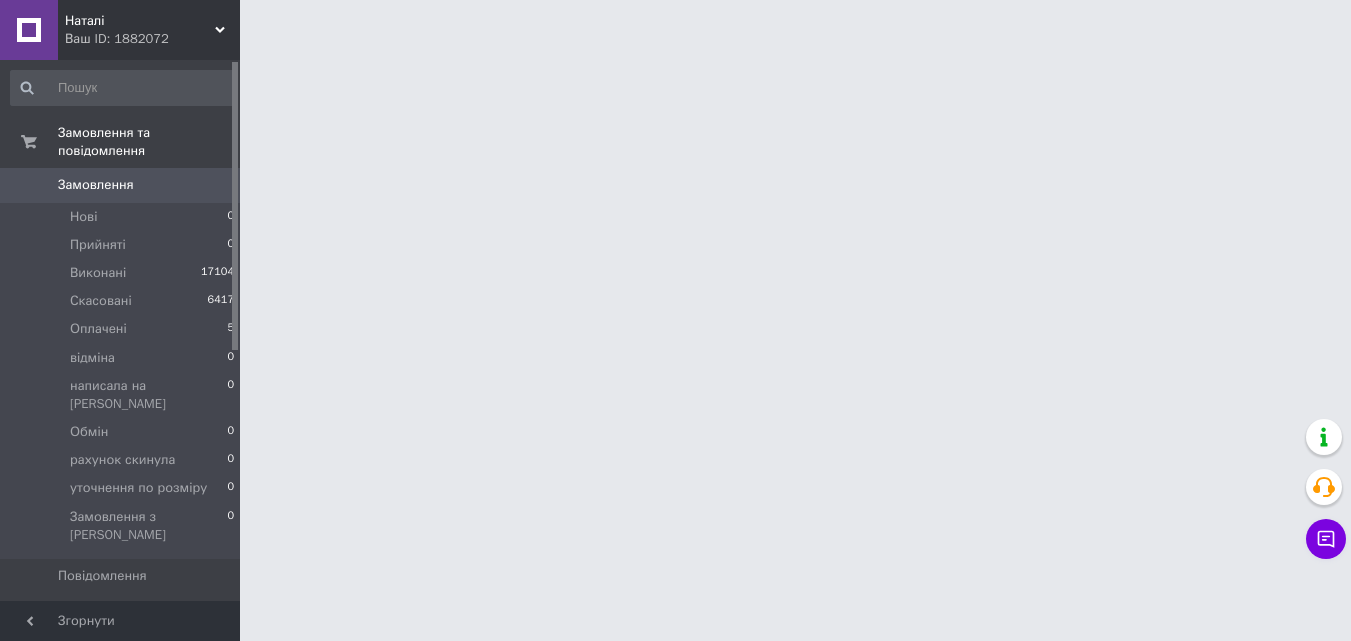 scroll, scrollTop: 0, scrollLeft: 0, axis: both 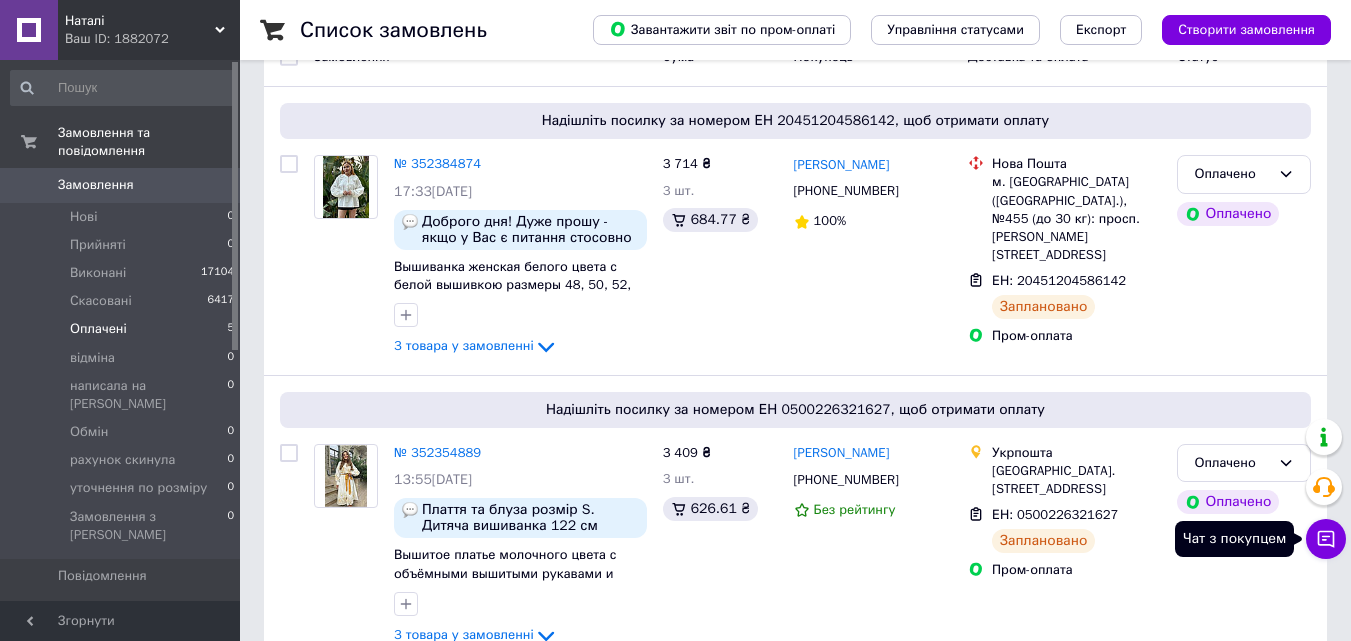 click 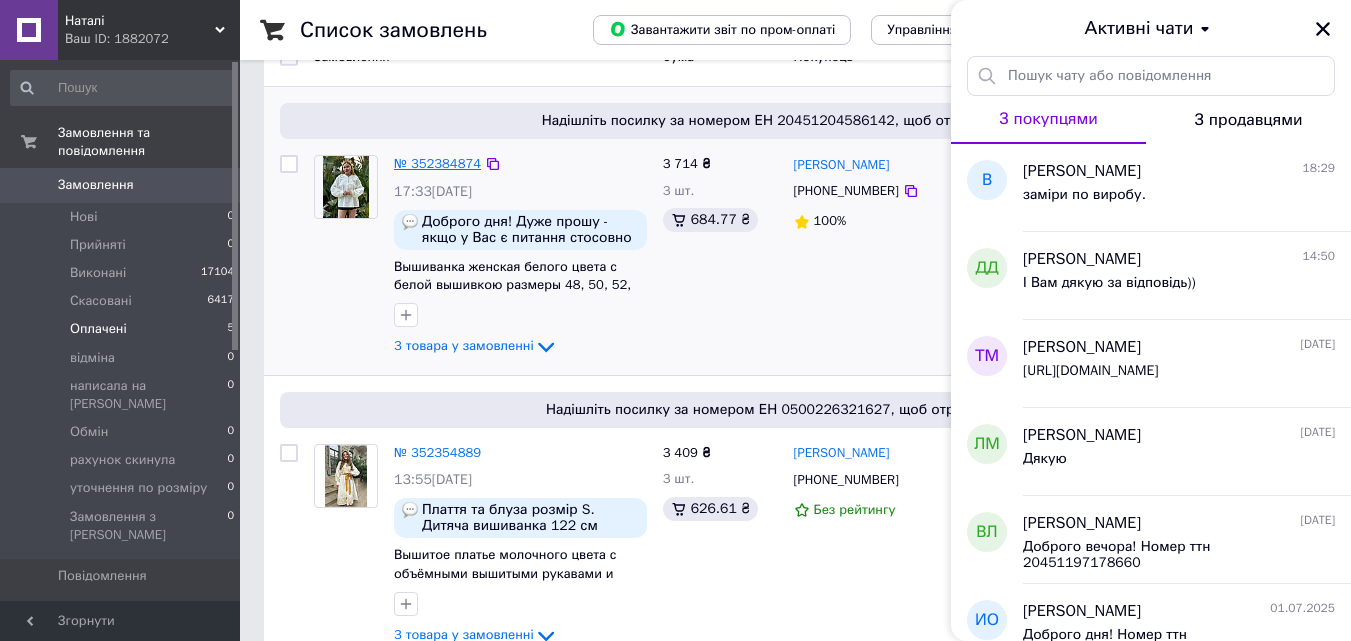 click on "№ 352384874" at bounding box center (437, 163) 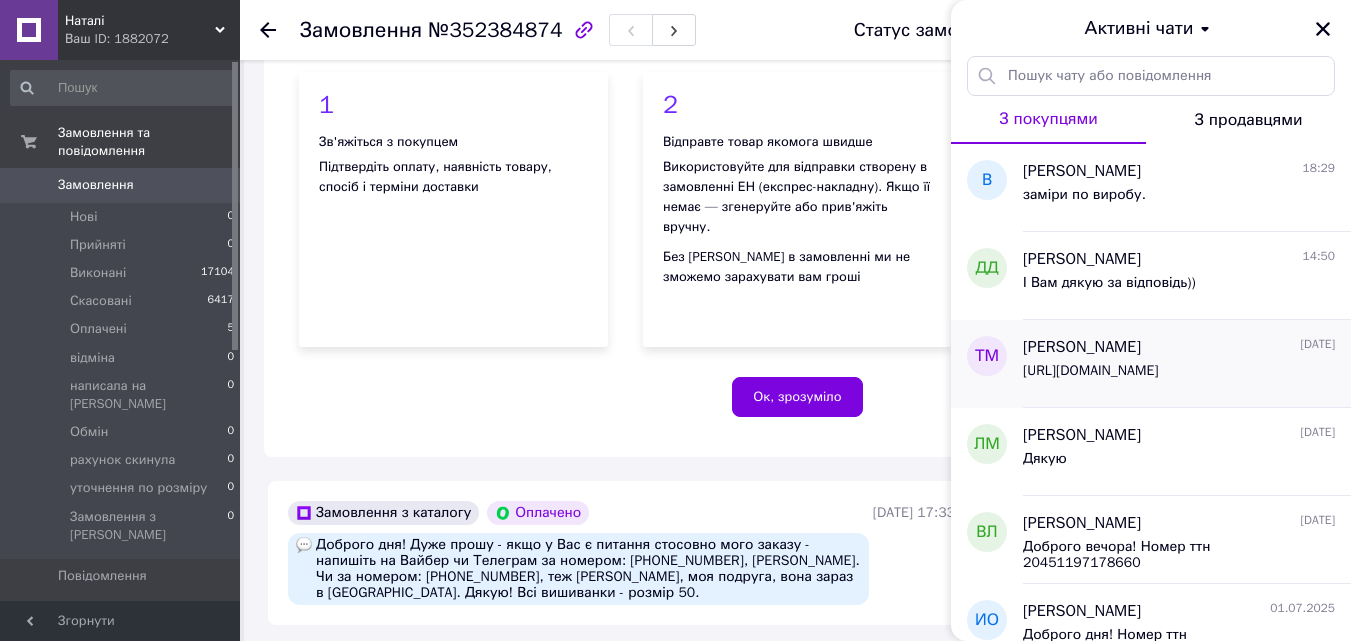 click on "[URL][DOMAIN_NAME]" at bounding box center (1090, 371) 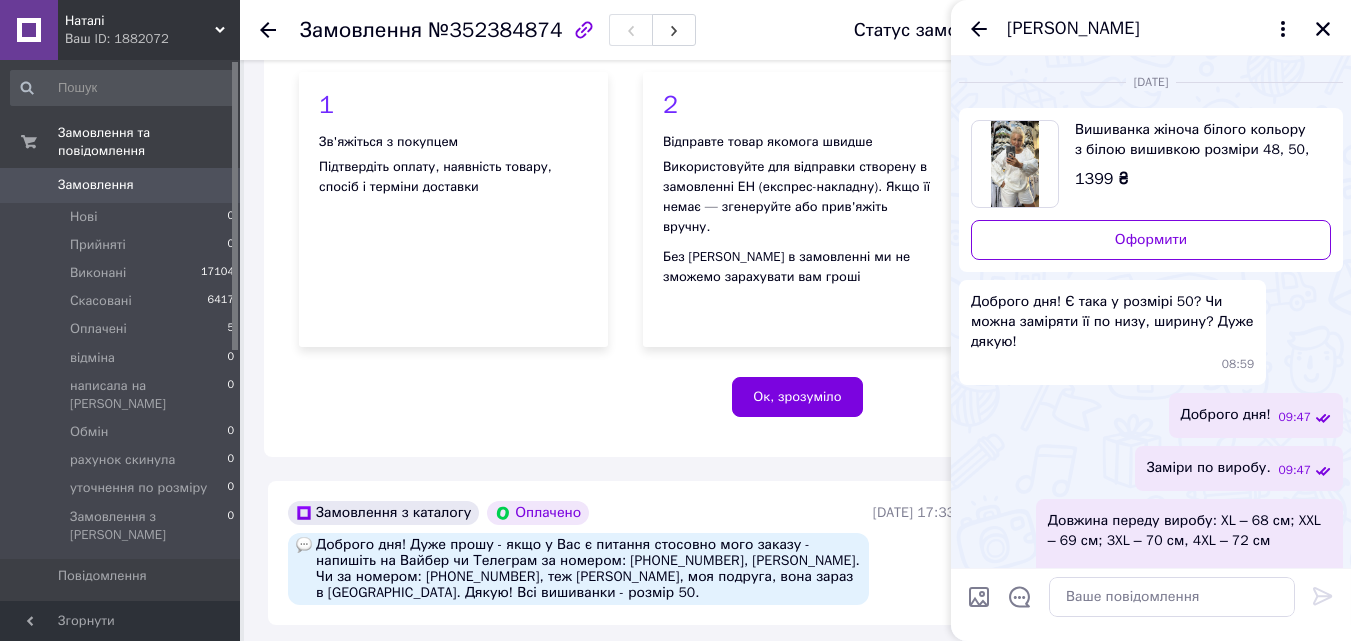 scroll, scrollTop: 300, scrollLeft: 0, axis: vertical 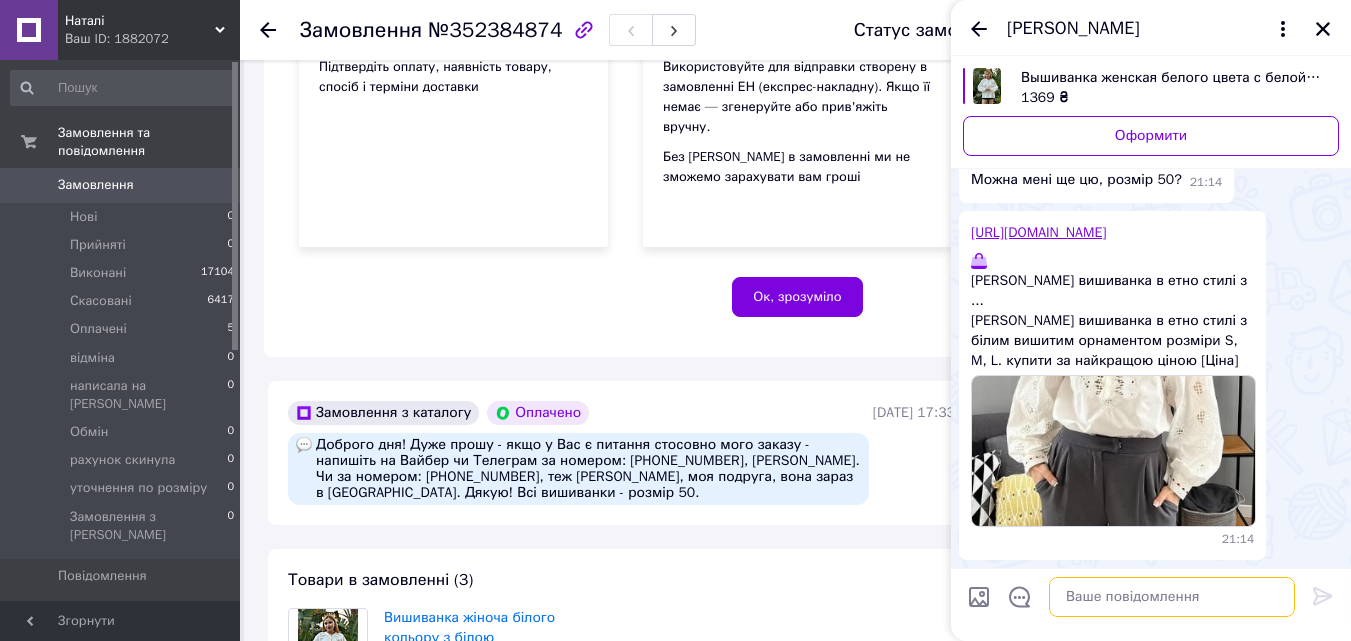click at bounding box center [1172, 597] 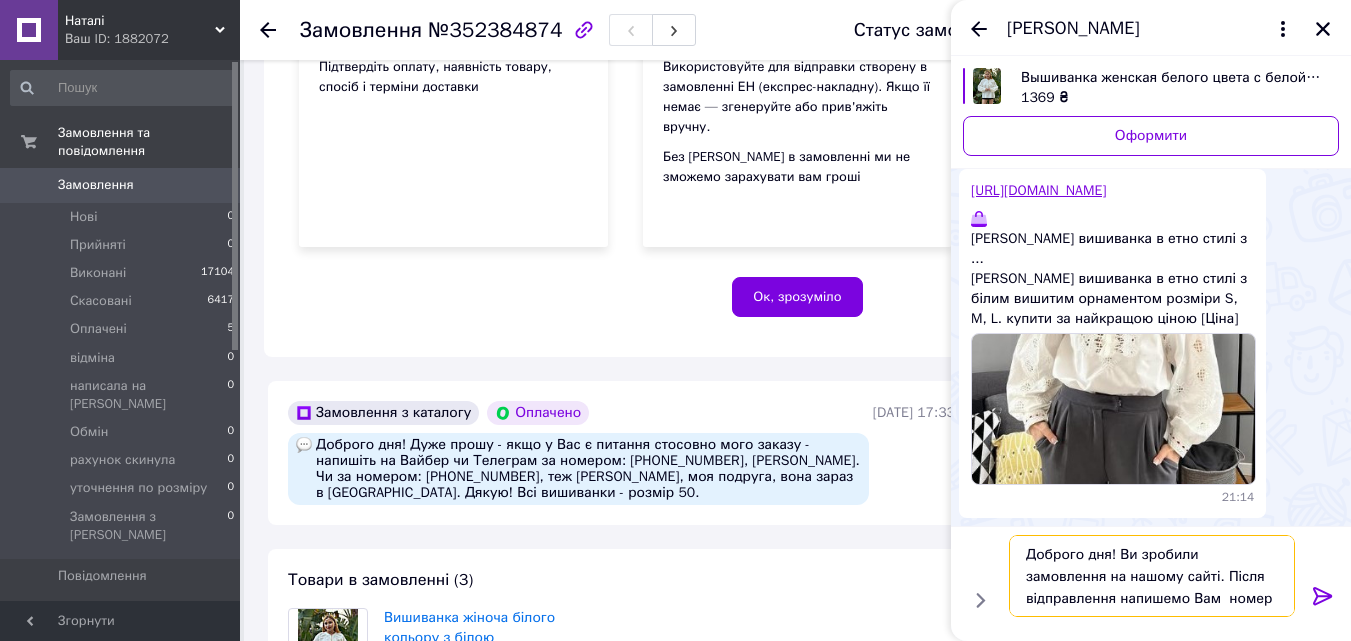 type on "Доброго дня! Ви зробили замовлення на нашому сайті. Після відправлення напишемо Вам  номер ттн." 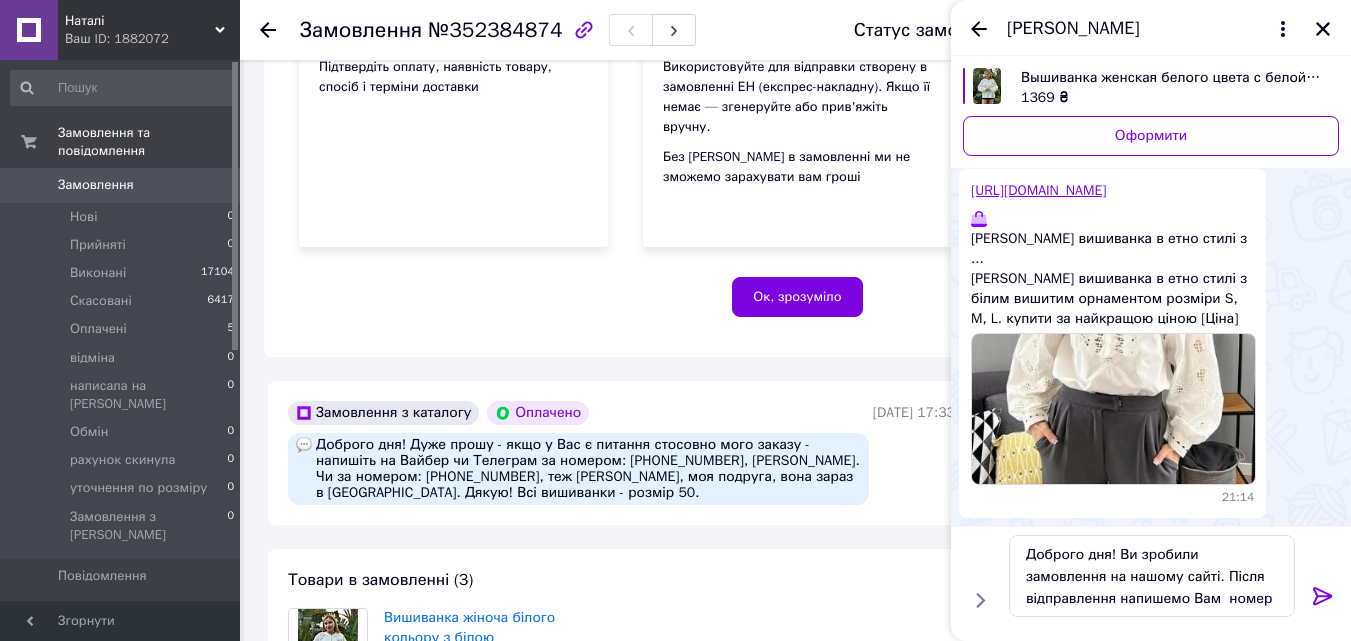 click 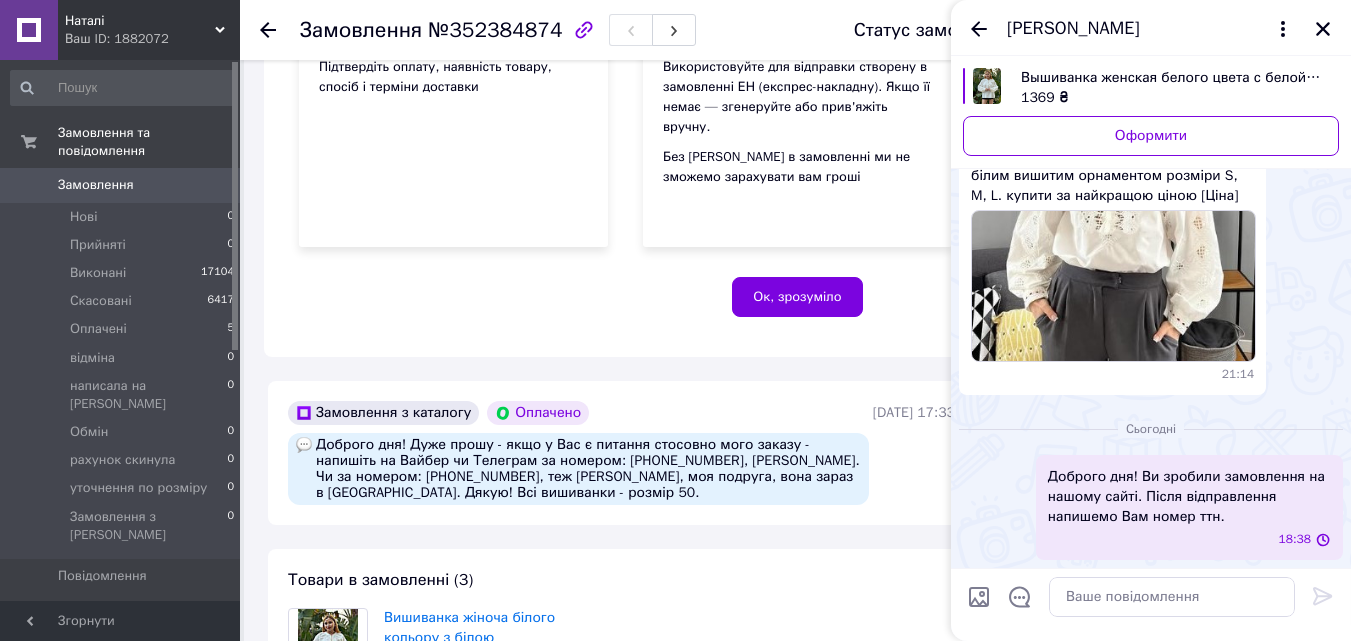scroll, scrollTop: 7834, scrollLeft: 0, axis: vertical 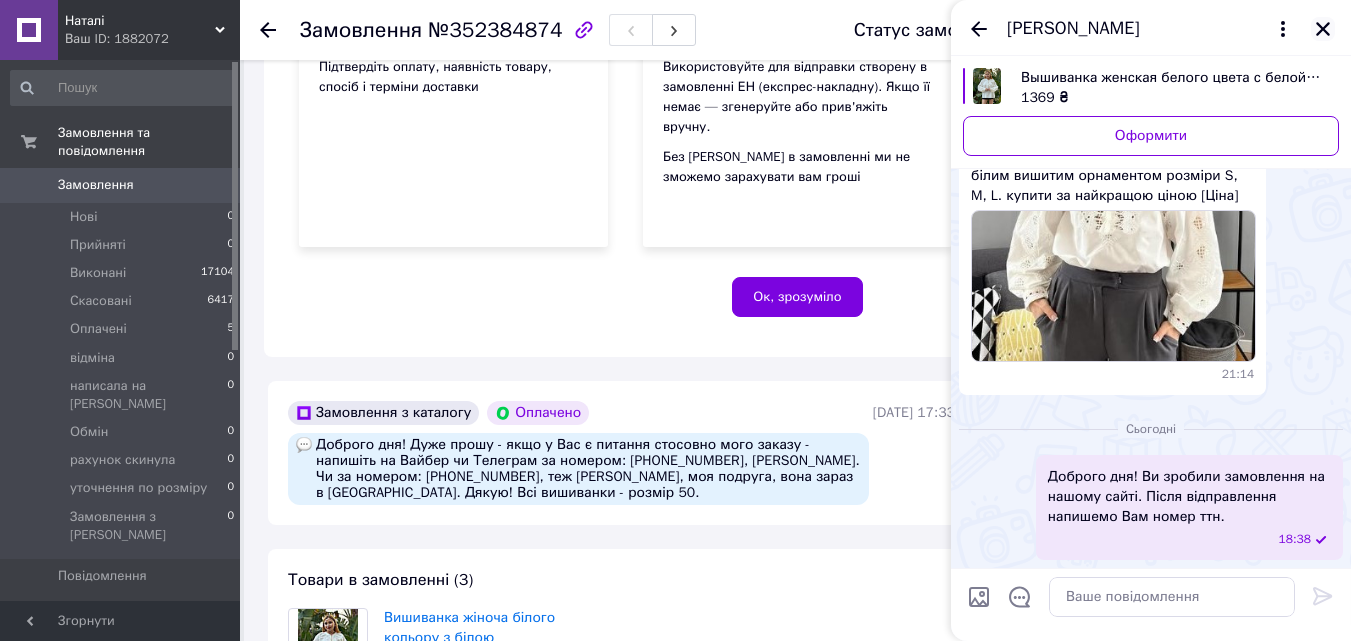 click 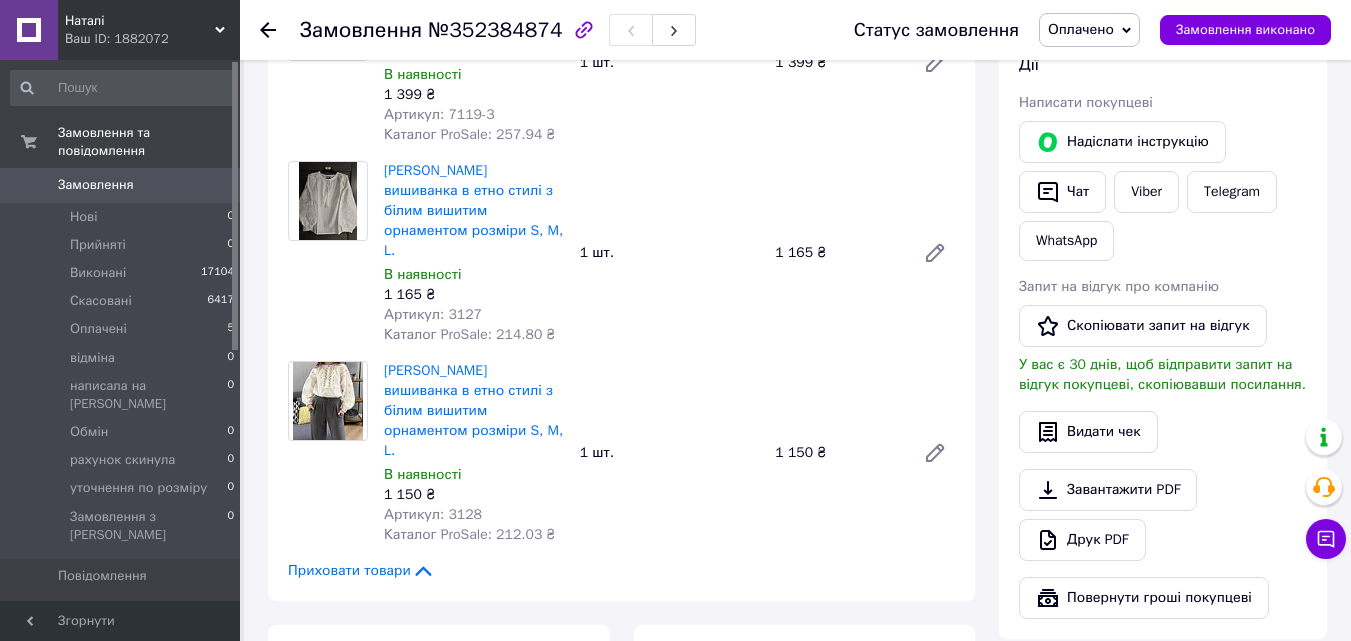 scroll, scrollTop: 1000, scrollLeft: 0, axis: vertical 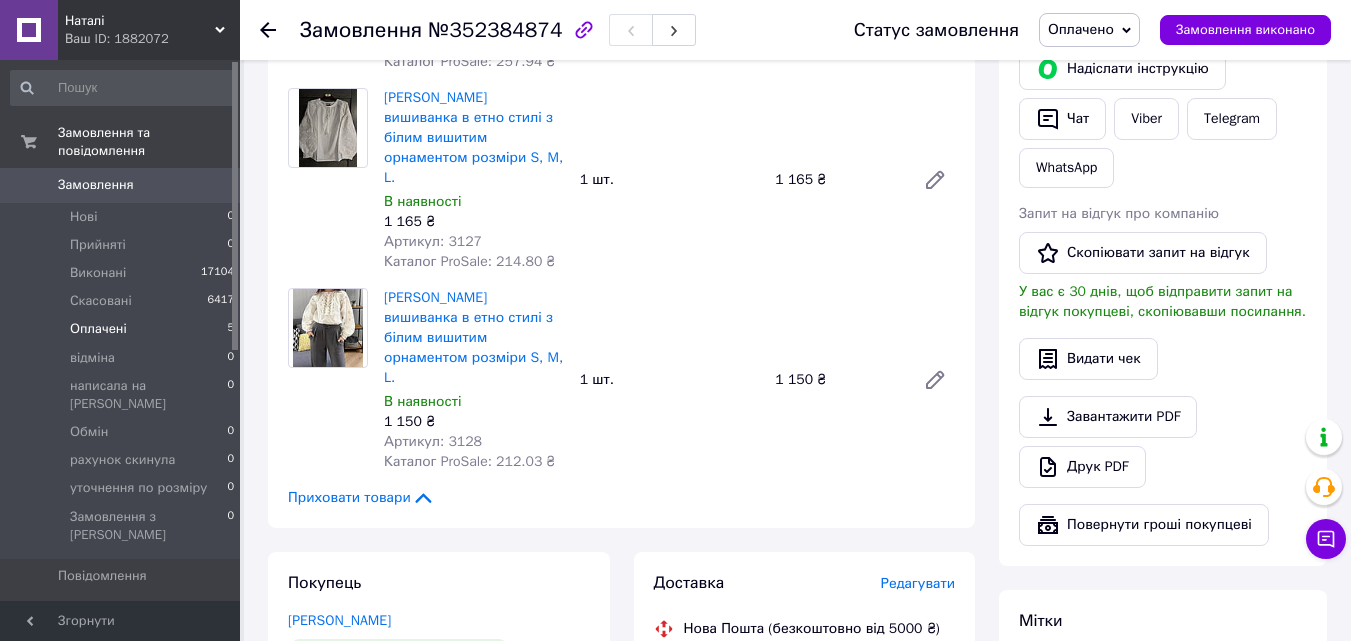 click on "Оплачені 5" at bounding box center [123, 329] 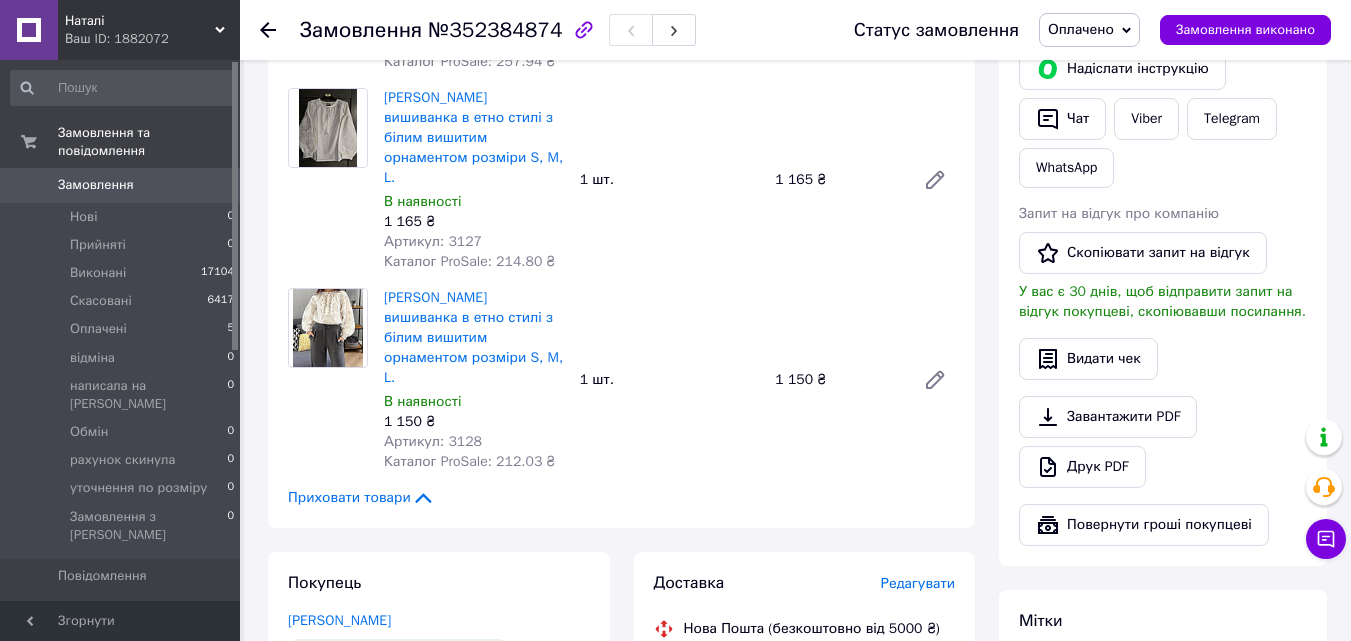scroll, scrollTop: 0, scrollLeft: 0, axis: both 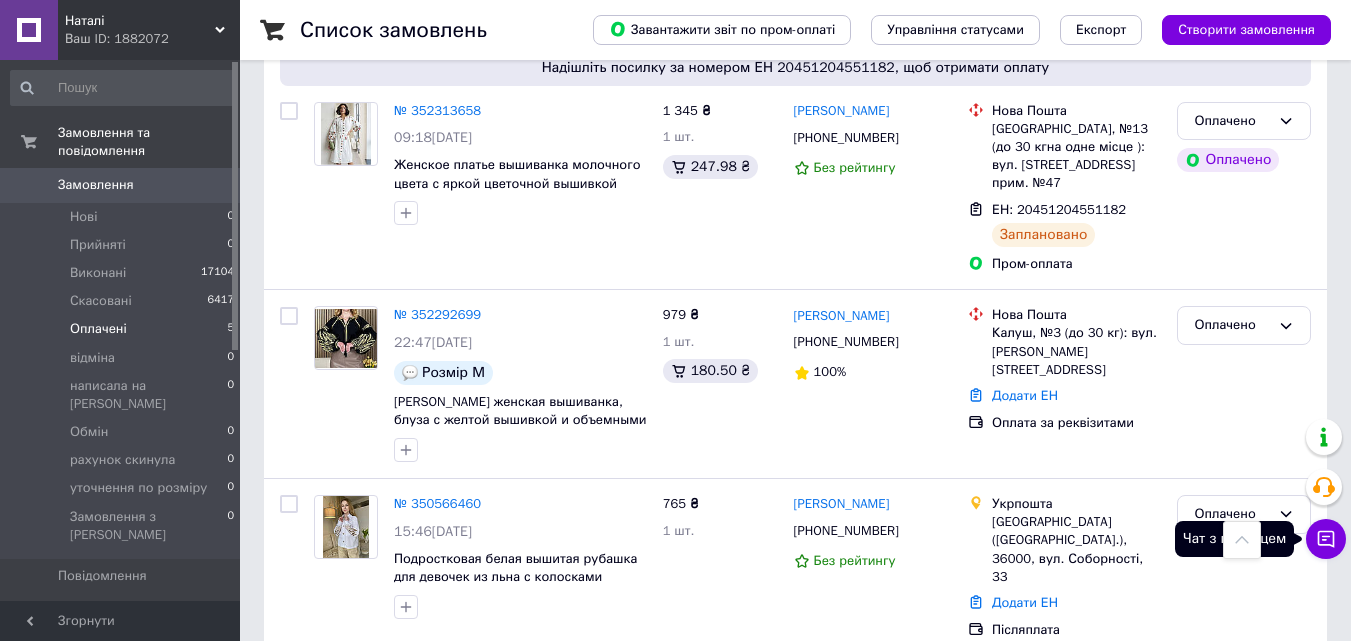 click on "Чат з покупцем" at bounding box center [1326, 539] 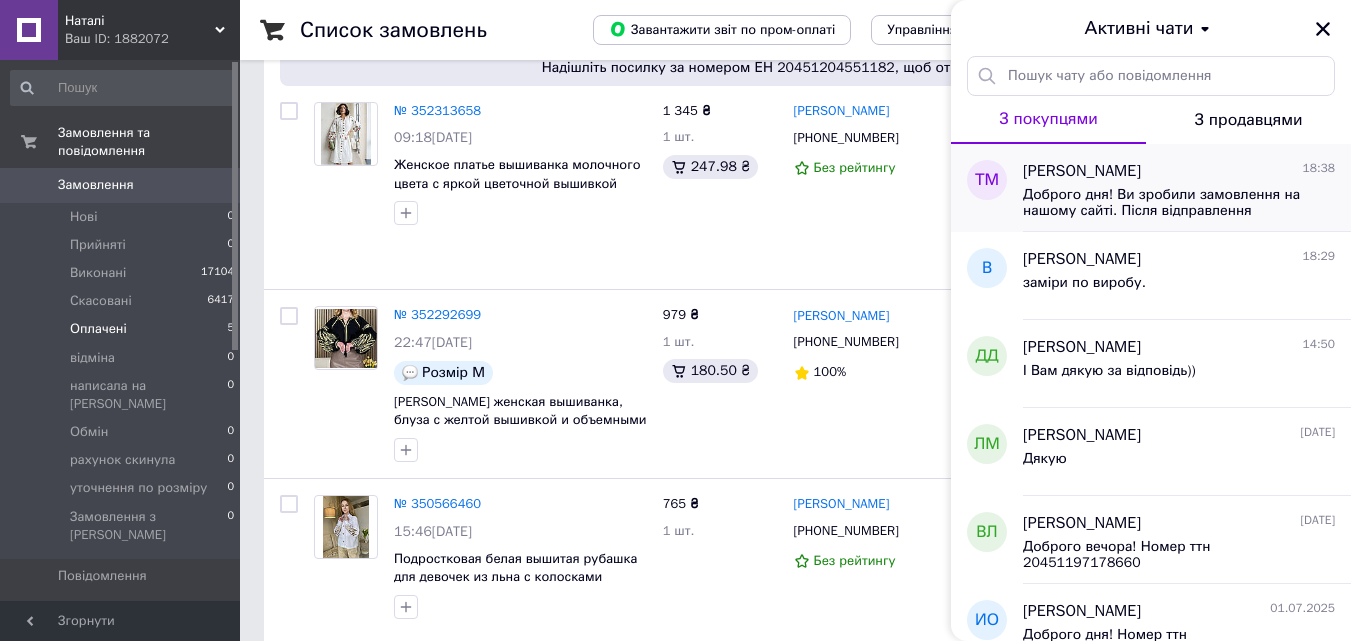 click on "Доброго дня! Ви зробили замовлення на нашому сайті. Після відправлення напишемо Вам  номер ттн." at bounding box center (1165, 203) 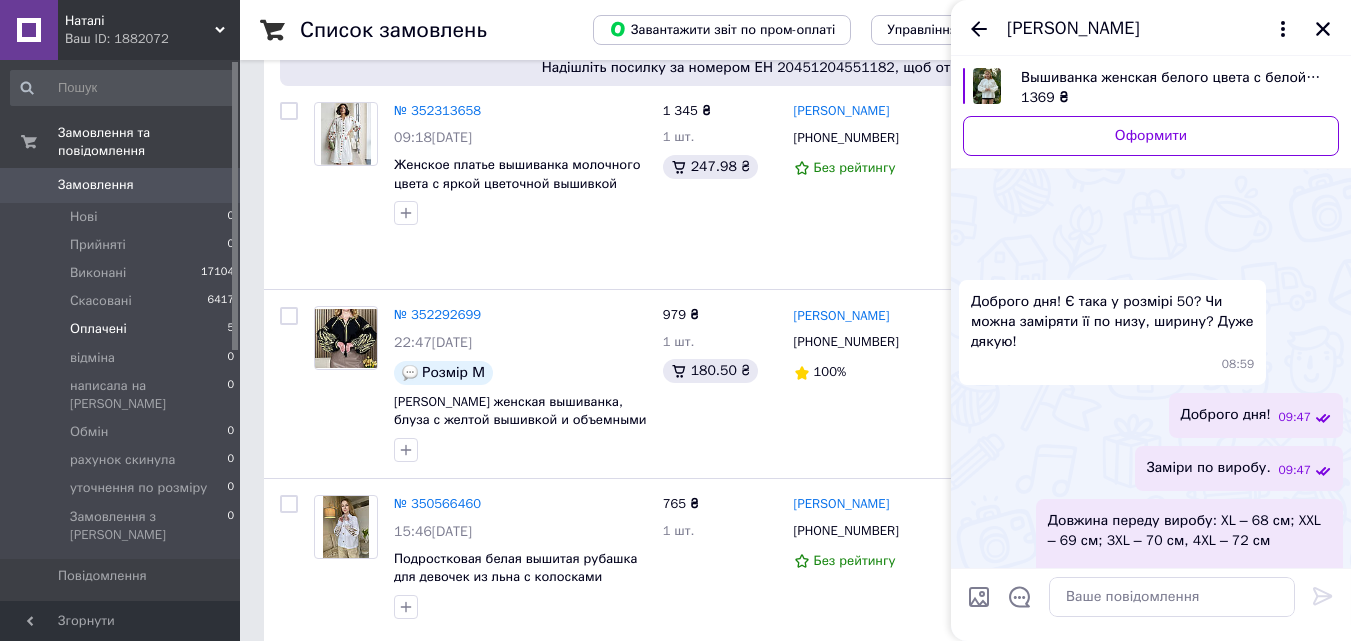 scroll, scrollTop: 8038, scrollLeft: 0, axis: vertical 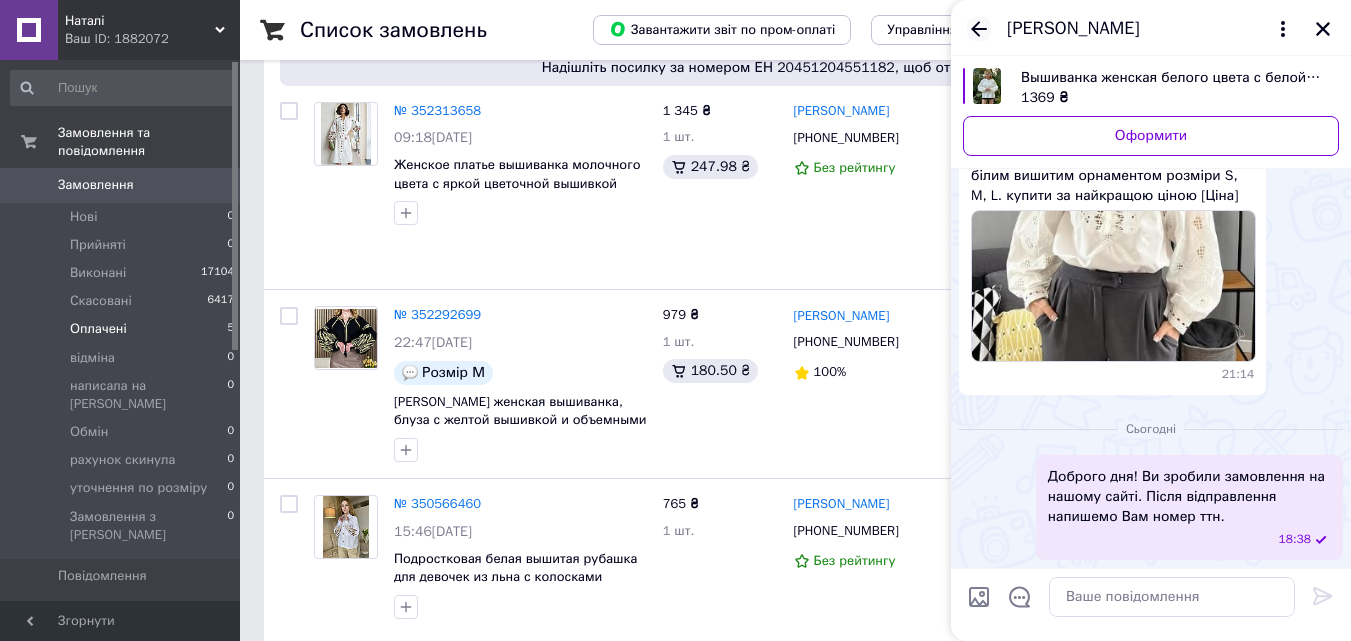 click 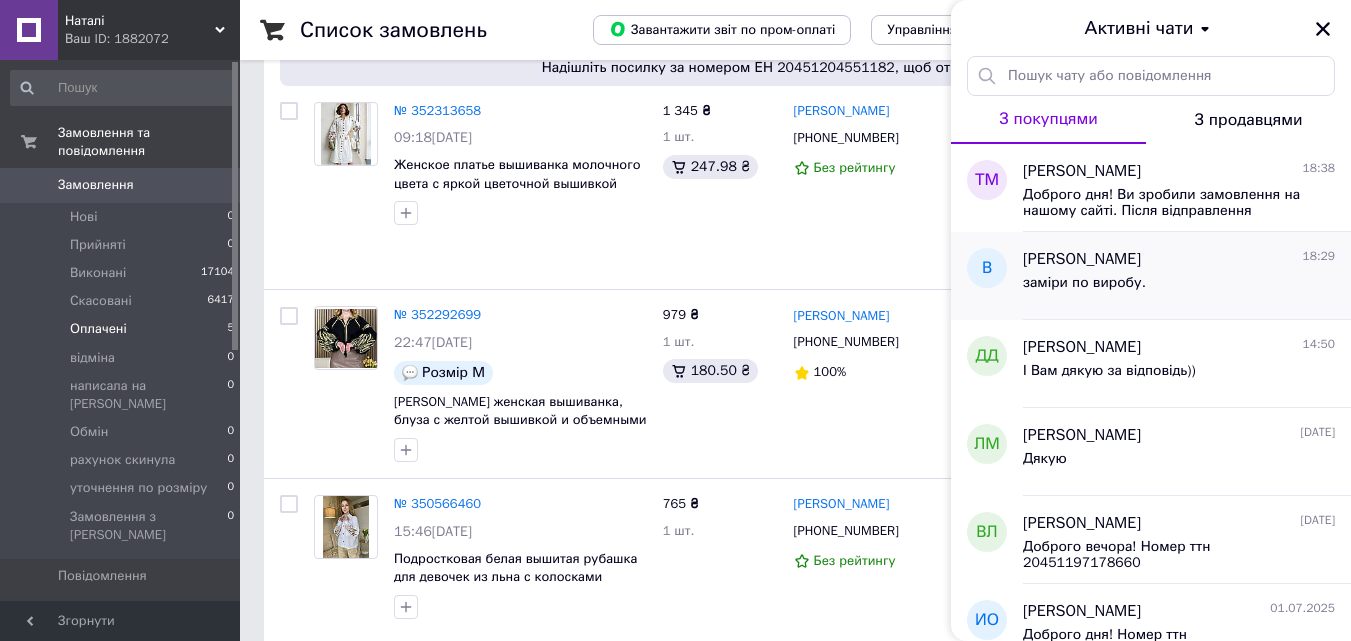 click on "заміри по виробу." at bounding box center (1179, 287) 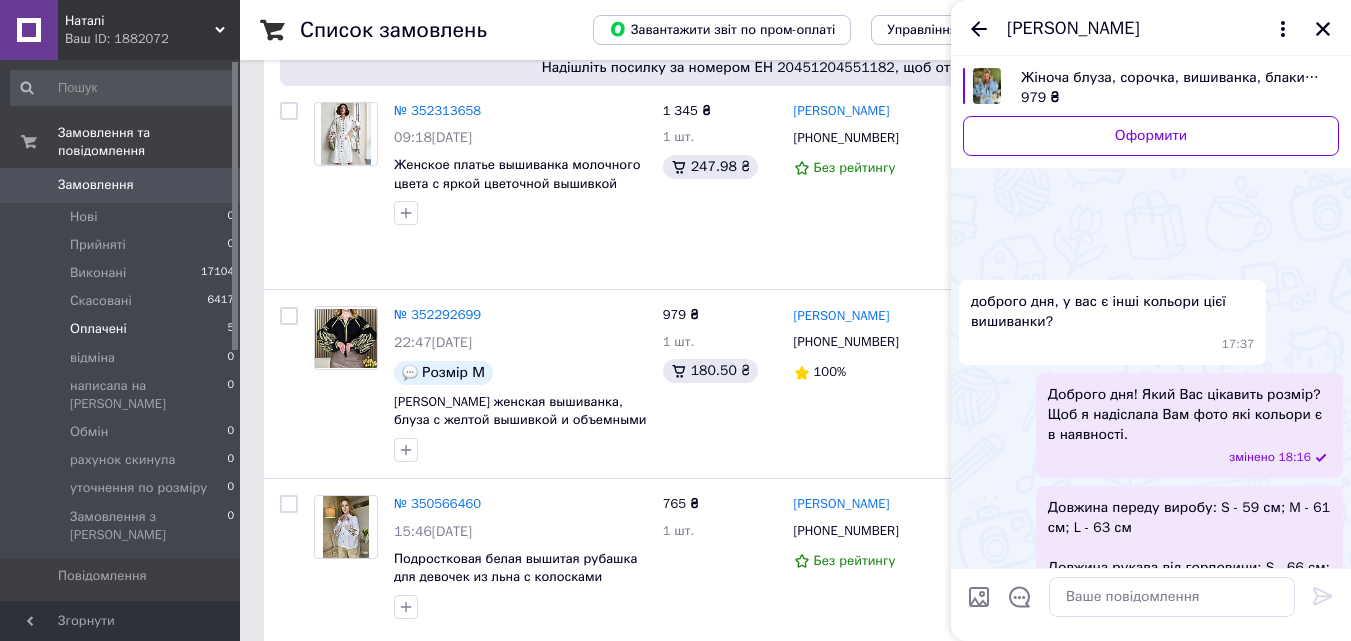 scroll, scrollTop: 285, scrollLeft: 0, axis: vertical 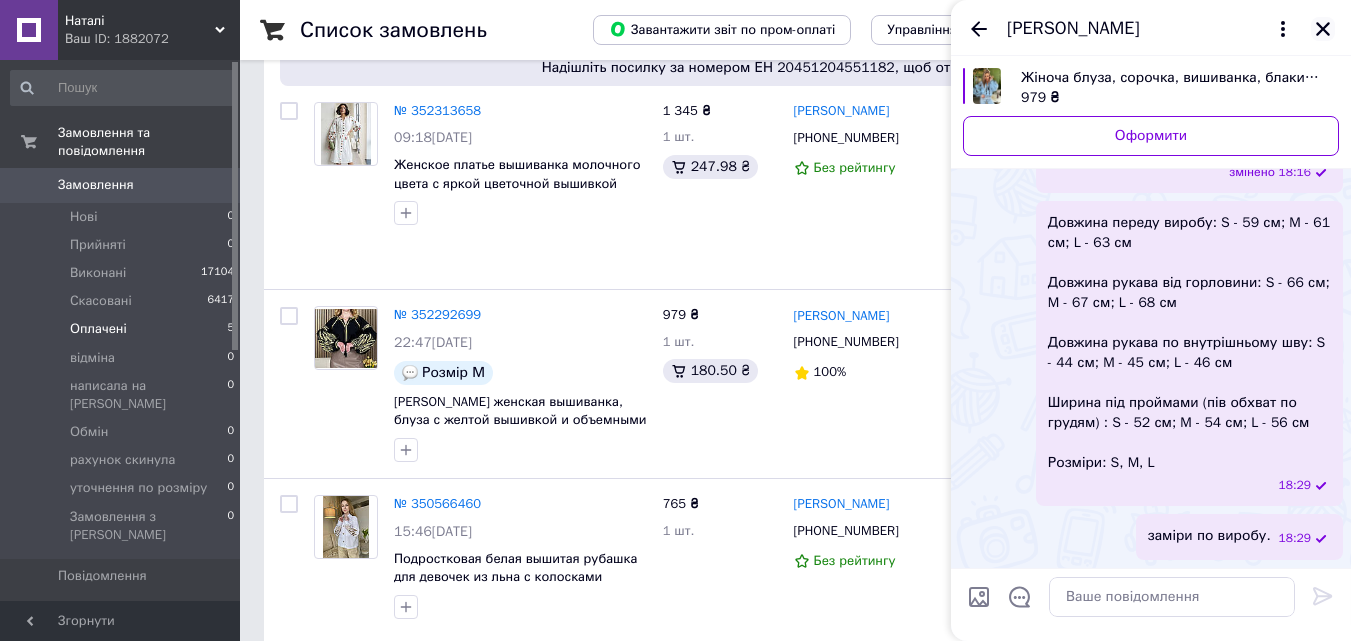 click 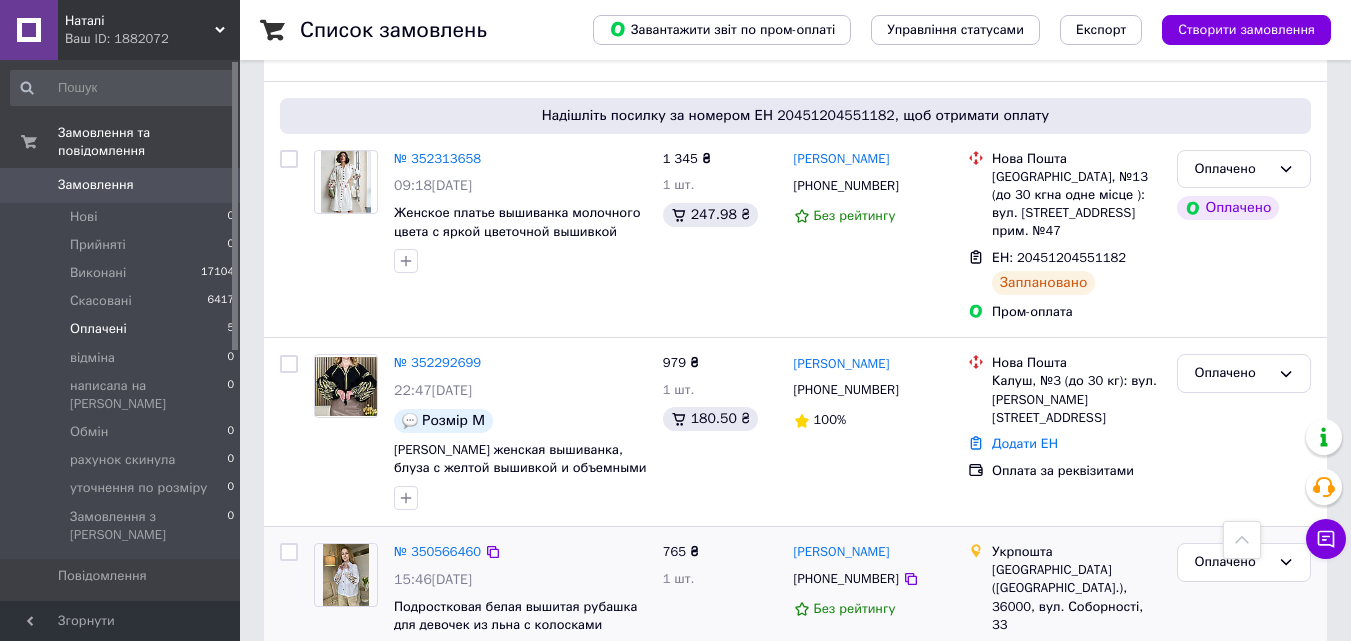 scroll, scrollTop: 831, scrollLeft: 0, axis: vertical 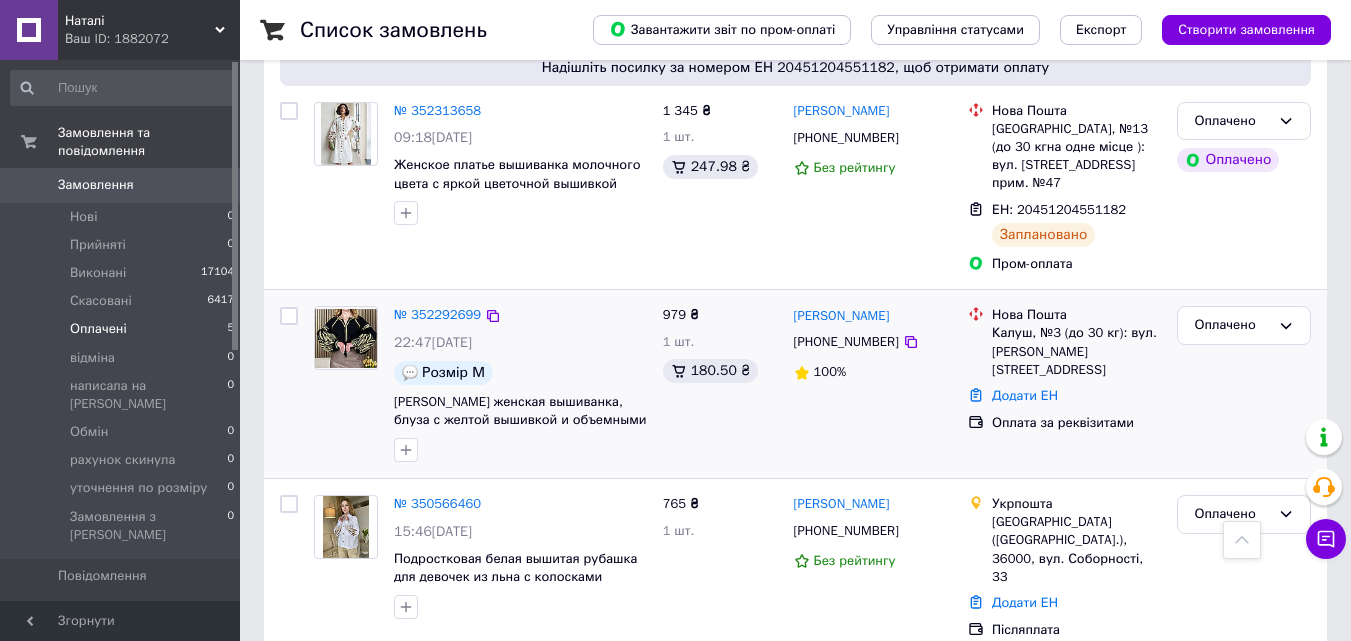 click on "№ 352292699 22:47[DATE] Розмір М Черная женская вышиванка, блуза с желтой вышивкой и объемными рукавами размеры S, M, L 979 ₴ 1 шт. 180.50 ₴ [PERSON_NAME] [PHONE_NUMBER] 100% [GEOGRAPHIC_DATA], №3 (до 30 кг): вул. [PERSON_NAME][STREET_ADDRESS] Додати ЕН Оплата за реквізитами Оплачено" at bounding box center (795, 384) 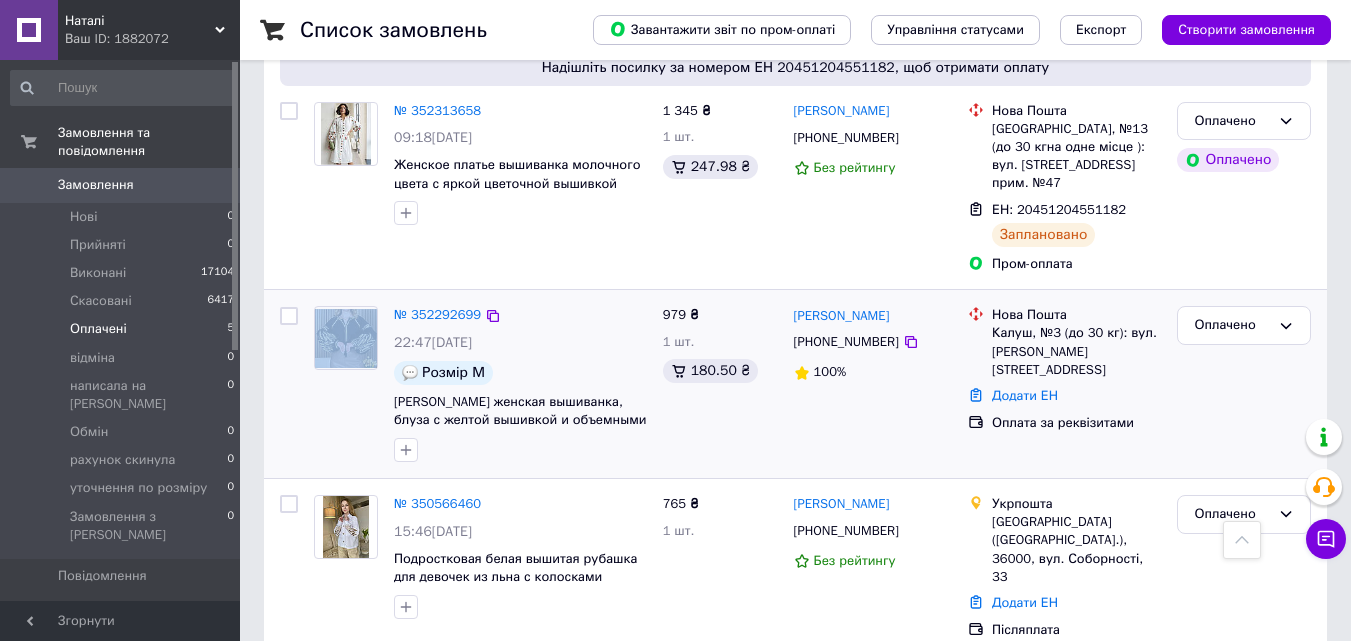 click on "№ 352292699 22:47[DATE] Розмір М Черная женская вышиванка, блуза с желтой вышивкой и объемными рукавами размеры S, M, L 979 ₴ 1 шт. 180.50 ₴ [PERSON_NAME] [PHONE_NUMBER] 100% [GEOGRAPHIC_DATA], №3 (до 30 кг): вул. [PERSON_NAME][STREET_ADDRESS] Додати ЕН Оплата за реквізитами Оплачено" at bounding box center (795, 384) 